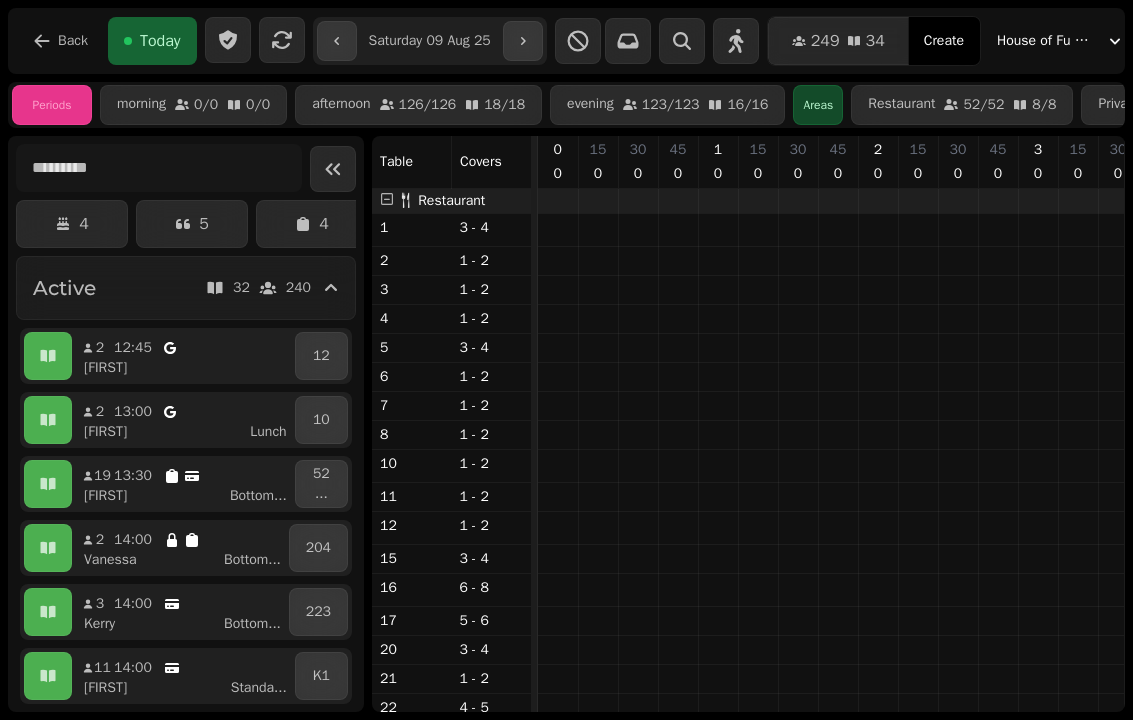 scroll, scrollTop: 0, scrollLeft: 0, axis: both 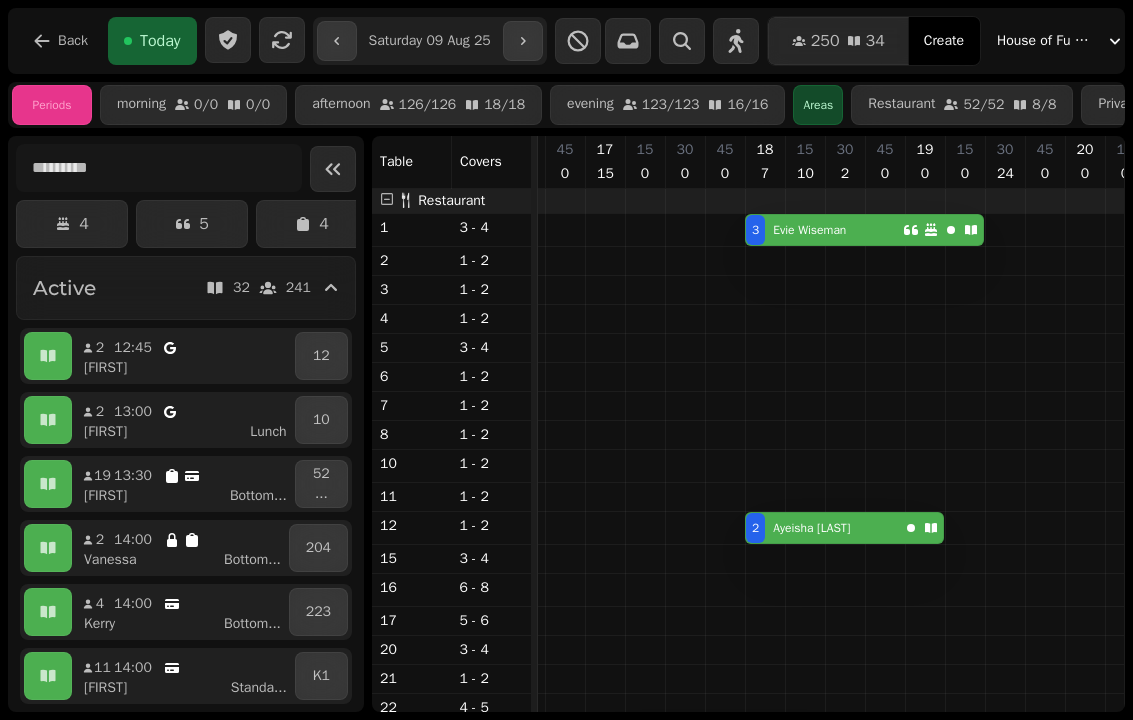click on "Evie   Wiseman" at bounding box center [809, 230] 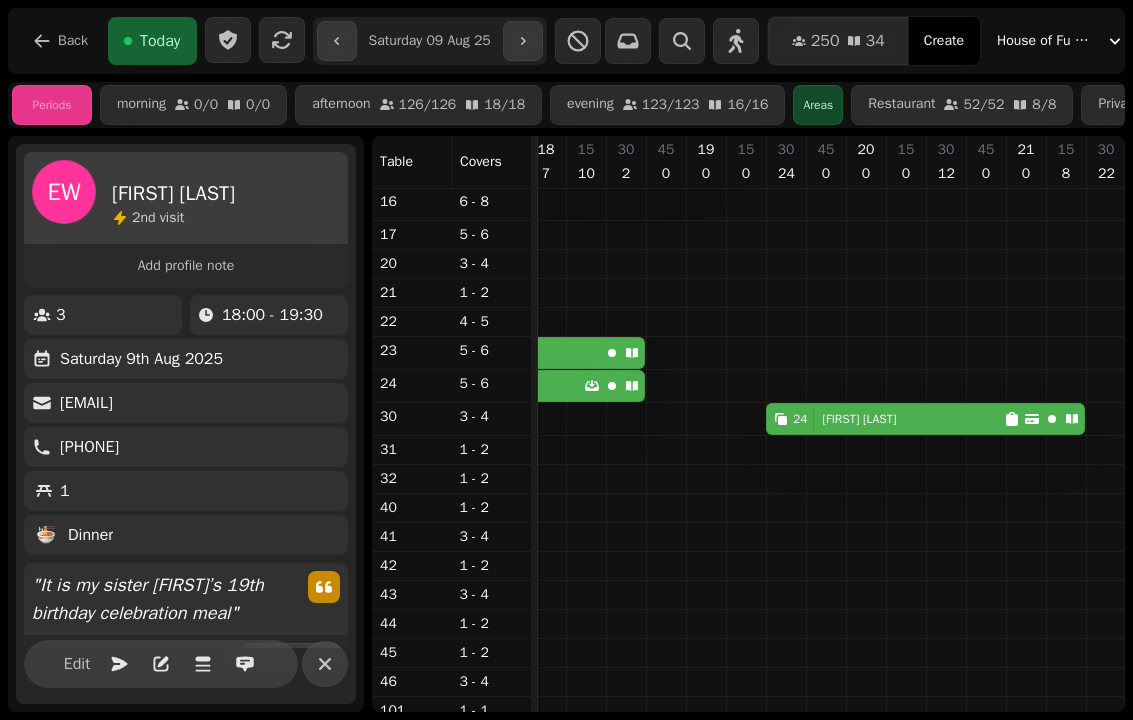 click on "Matt   Nichol" at bounding box center (859, 419) 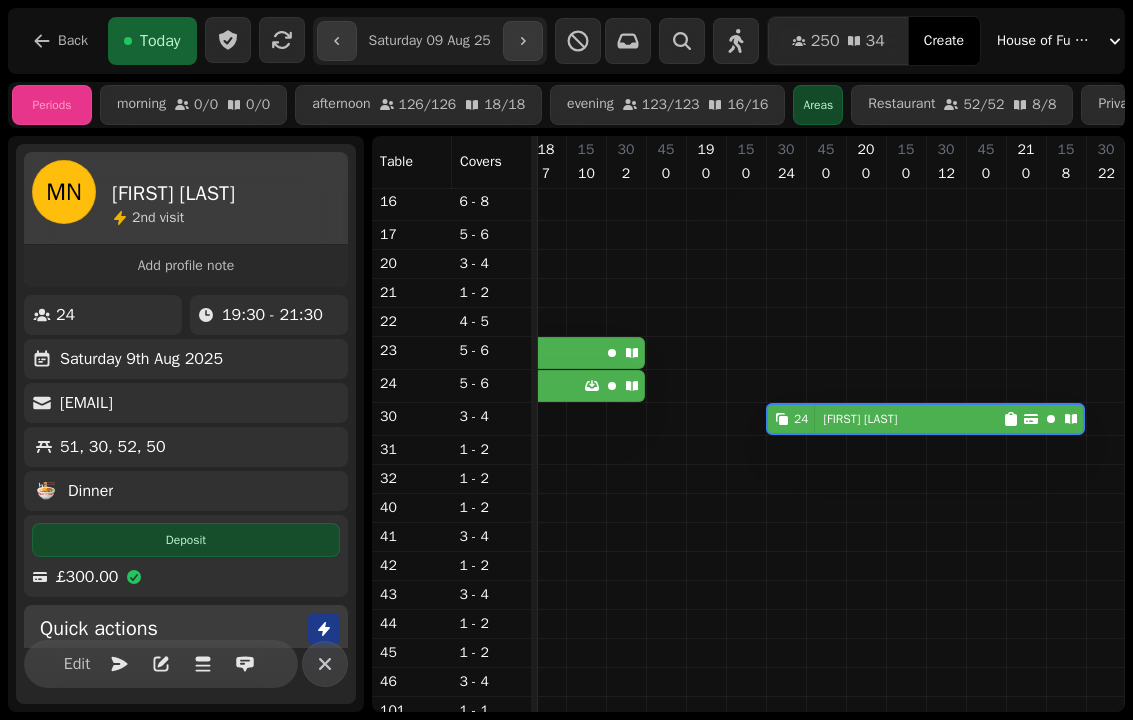 select on "**********" 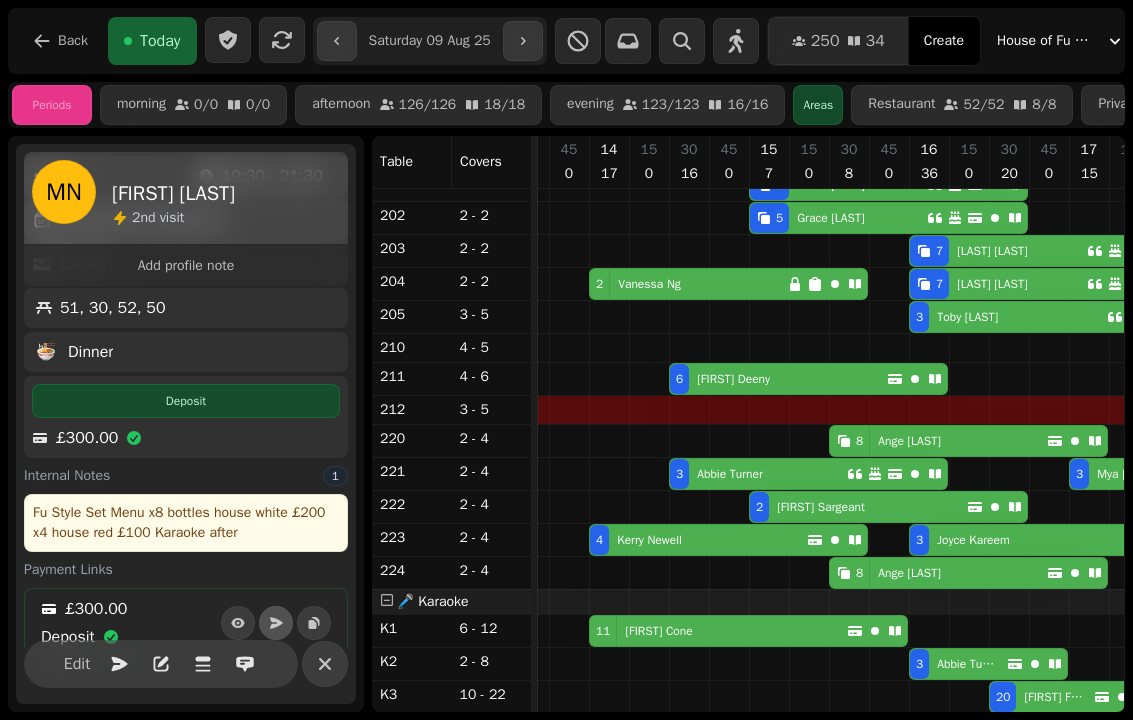scroll, scrollTop: 1163, scrollLeft: 2144, axis: both 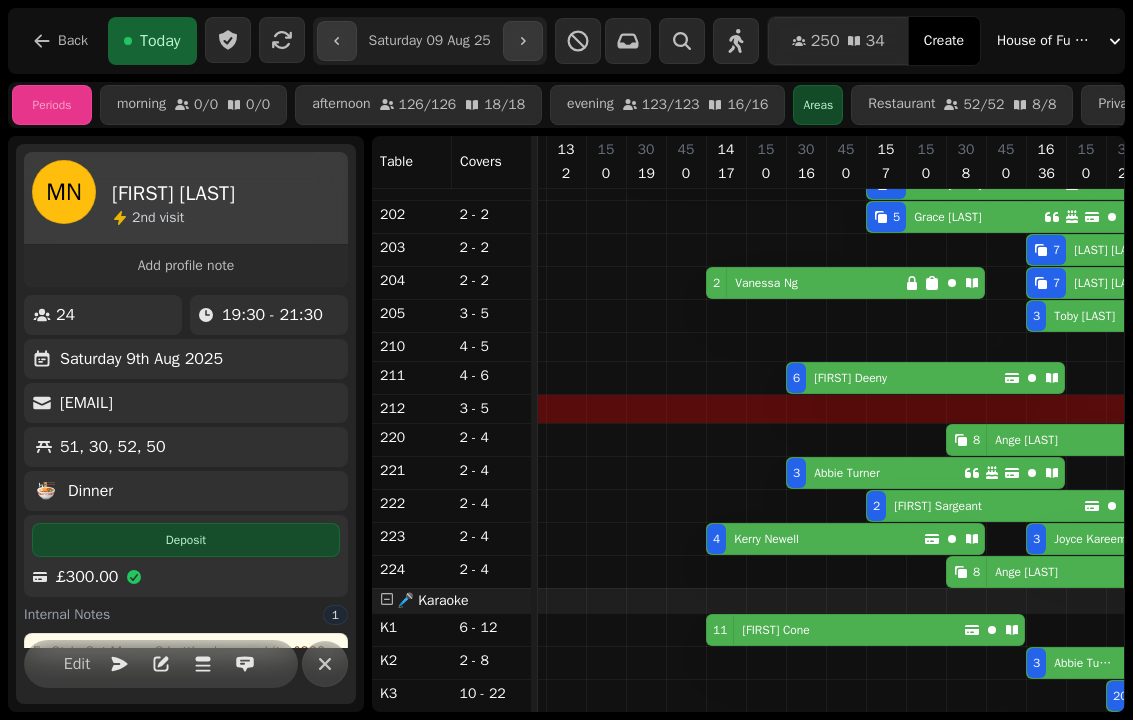 click on "Abbie   Turner" at bounding box center (843, 473) 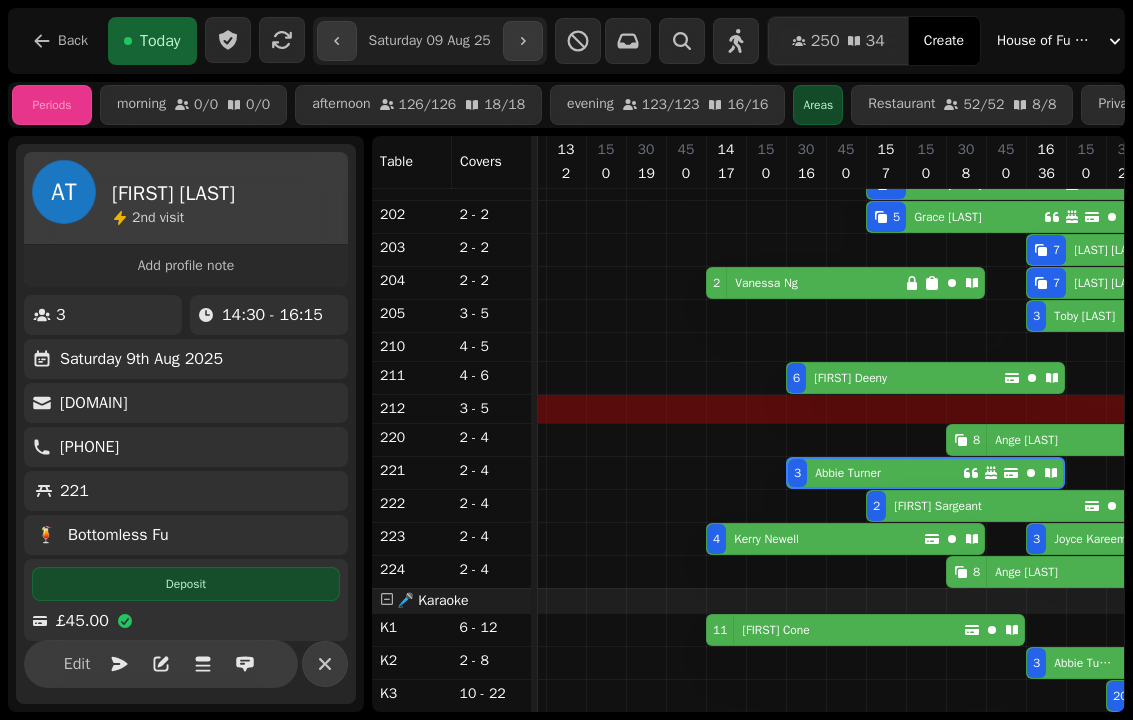 select on "**********" 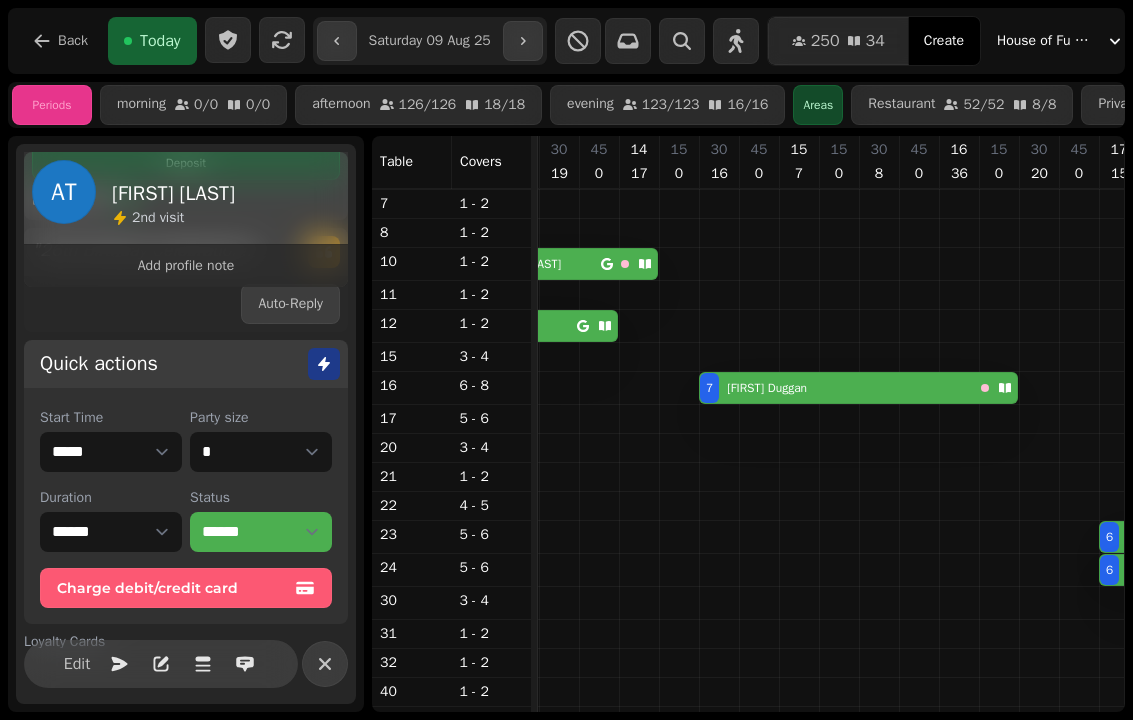 scroll, scrollTop: 0, scrollLeft: 1779, axis: horizontal 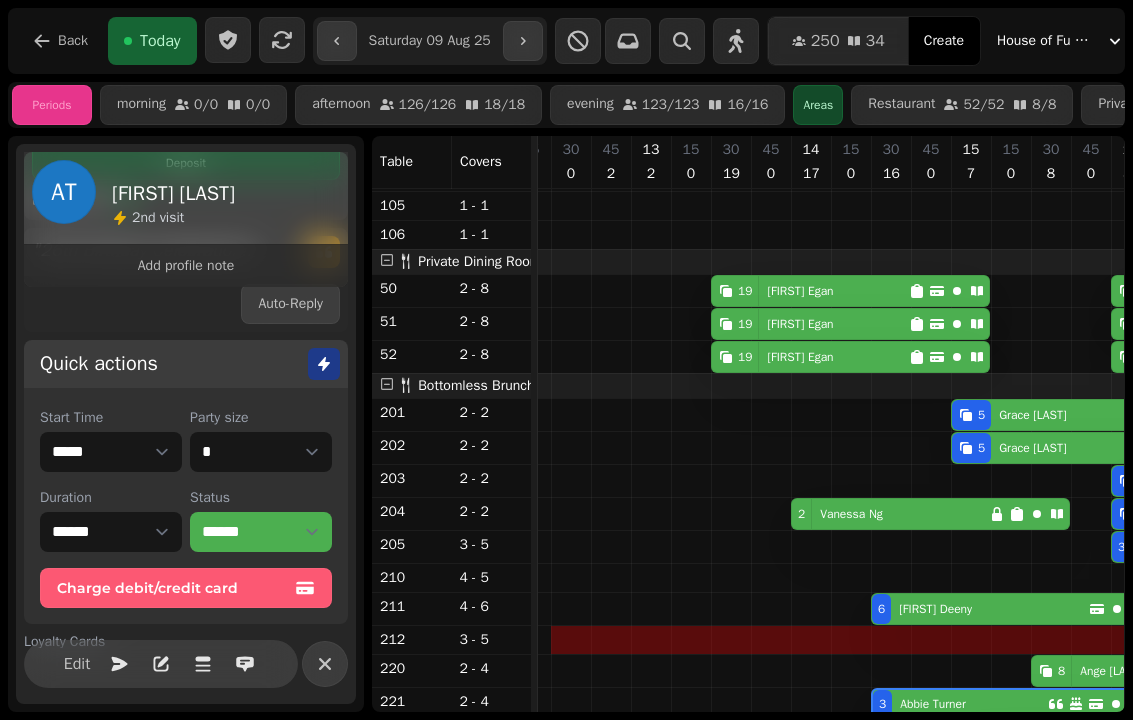 click on "Vanessa   Ng" at bounding box center [851, 514] 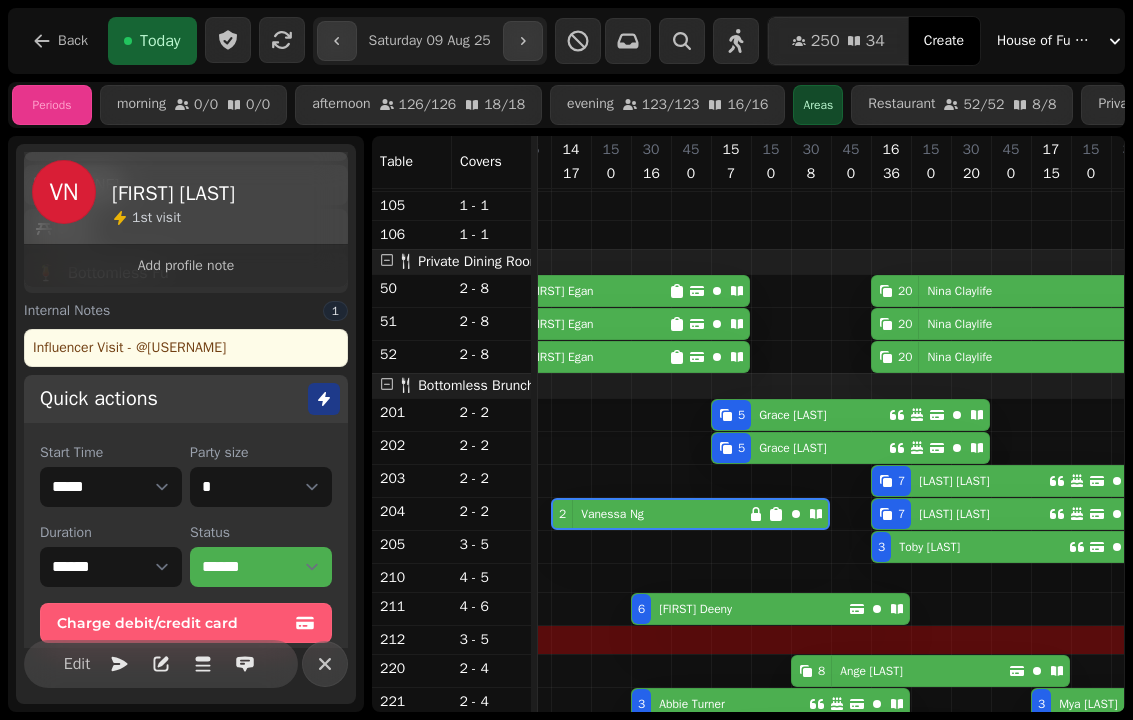 scroll, scrollTop: 31, scrollLeft: 1244, axis: both 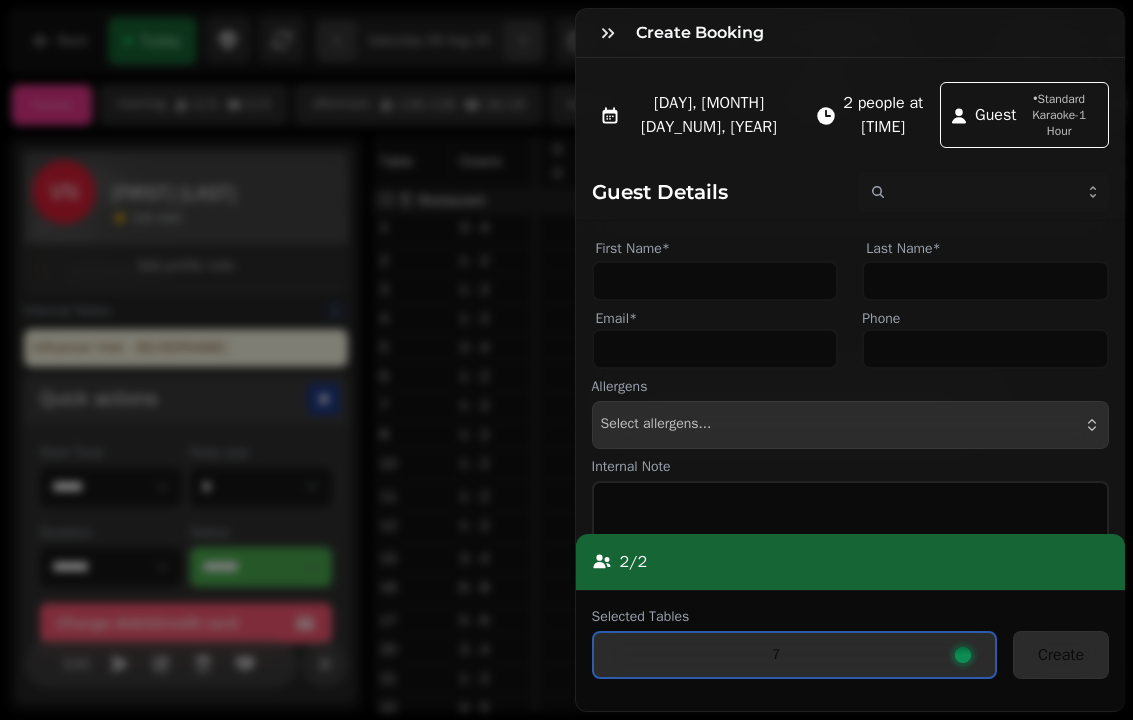 click 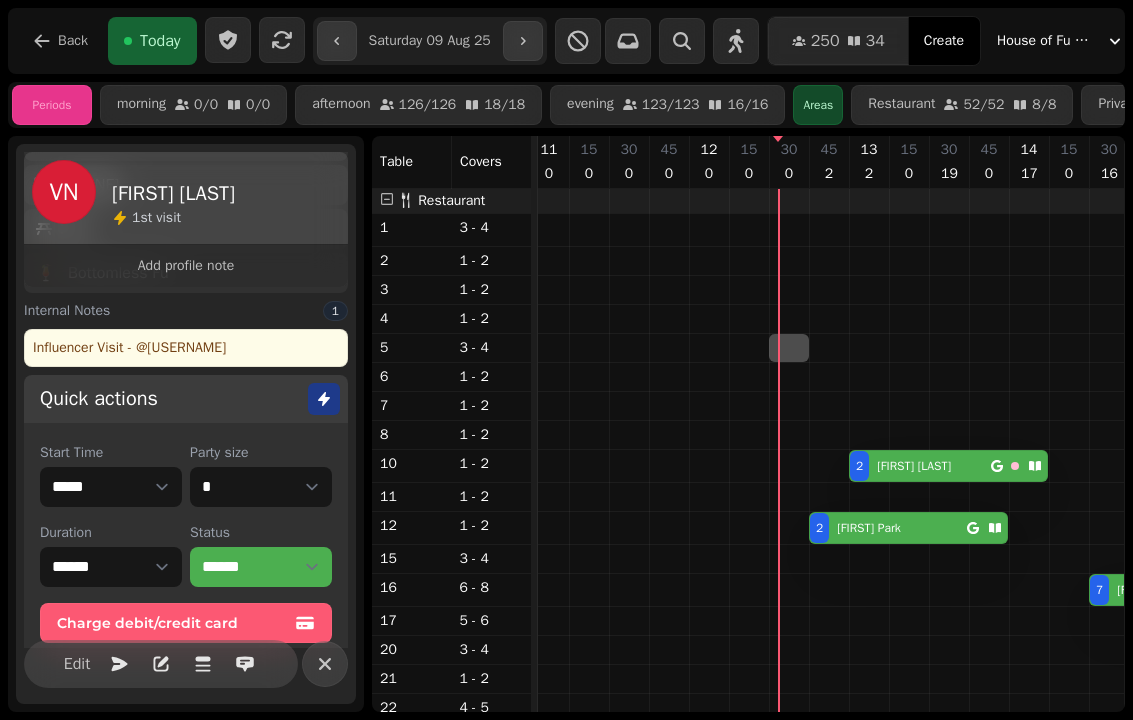 select on "*" 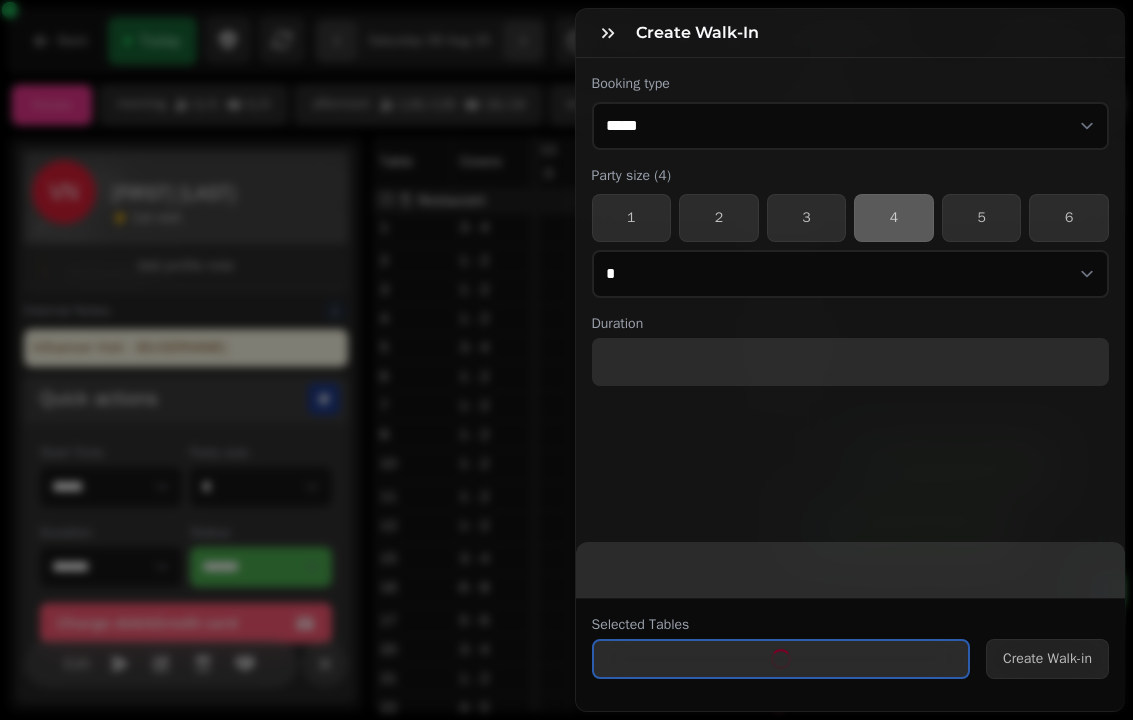 select on "****" 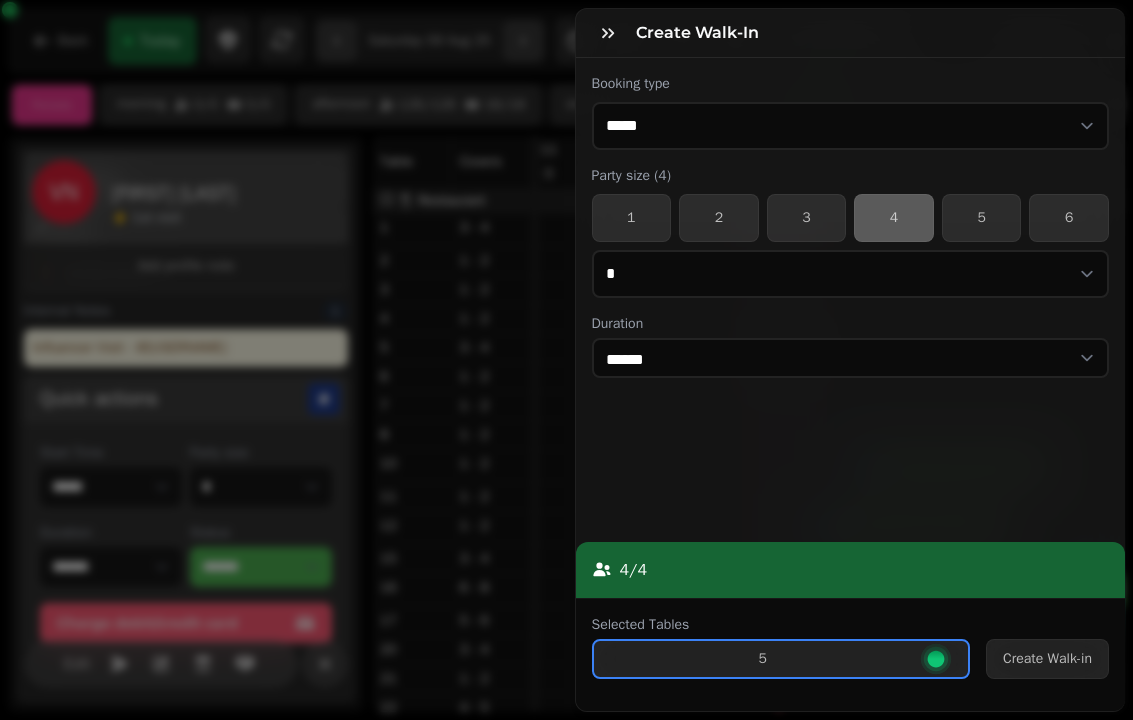 click on "3" at bounding box center (807, 218) 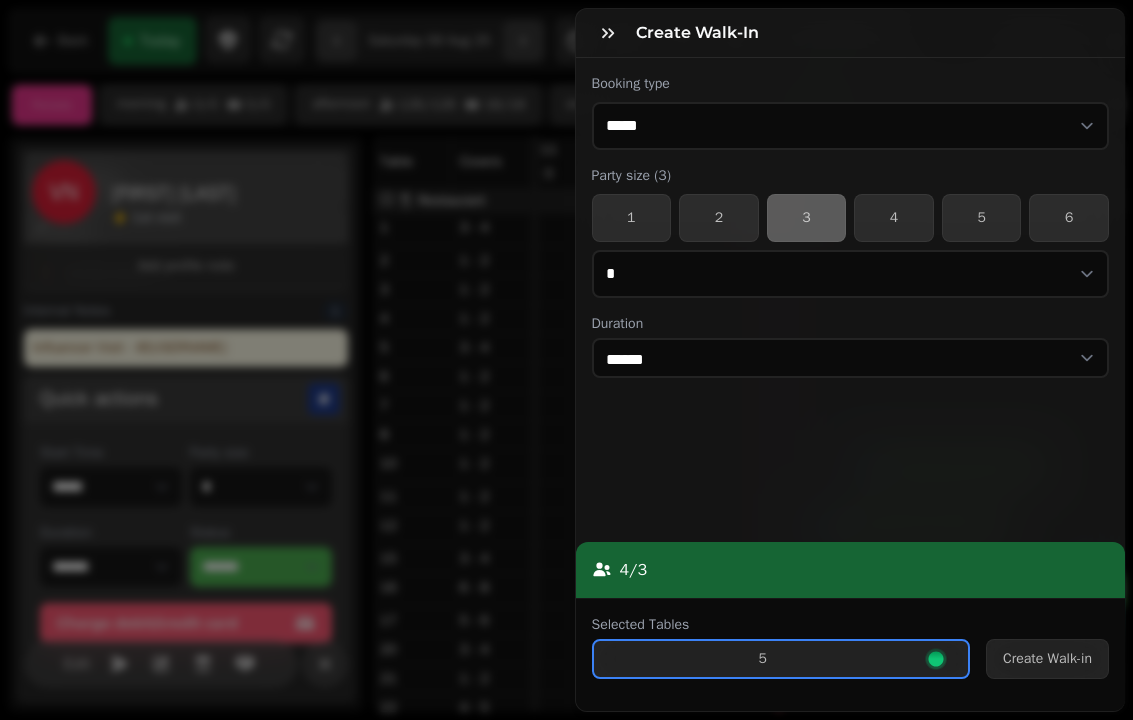 click on "Create Walk-in" at bounding box center (1047, 659) 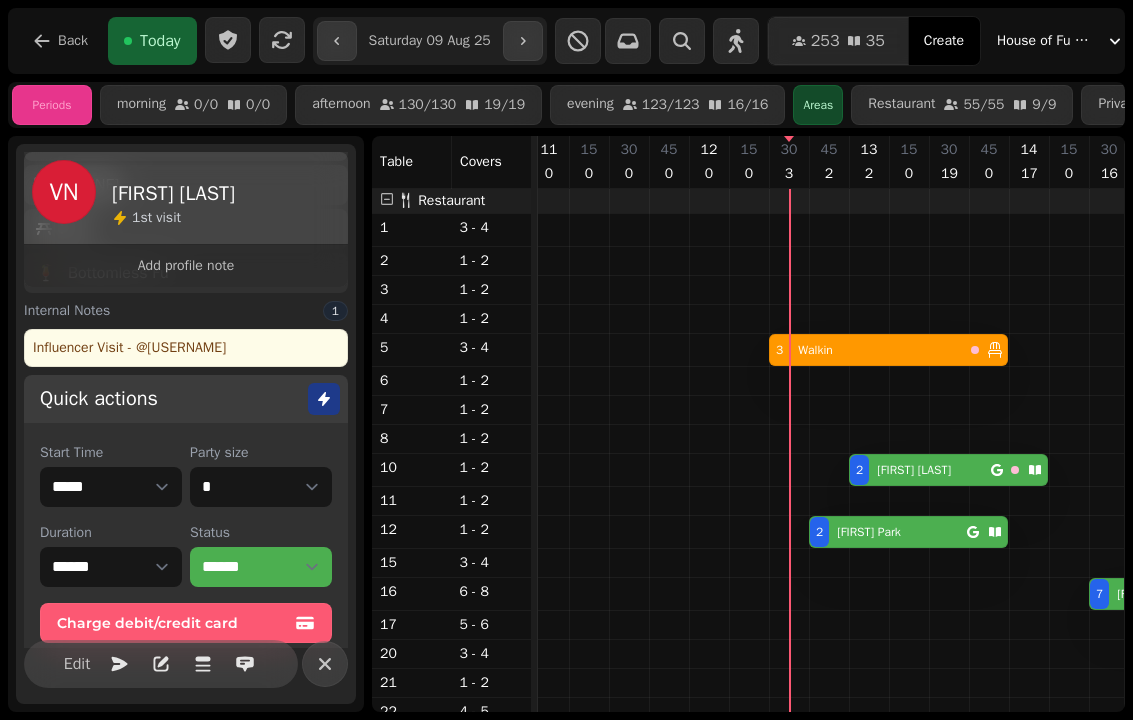 scroll, scrollTop: 0, scrollLeft: 1764, axis: horizontal 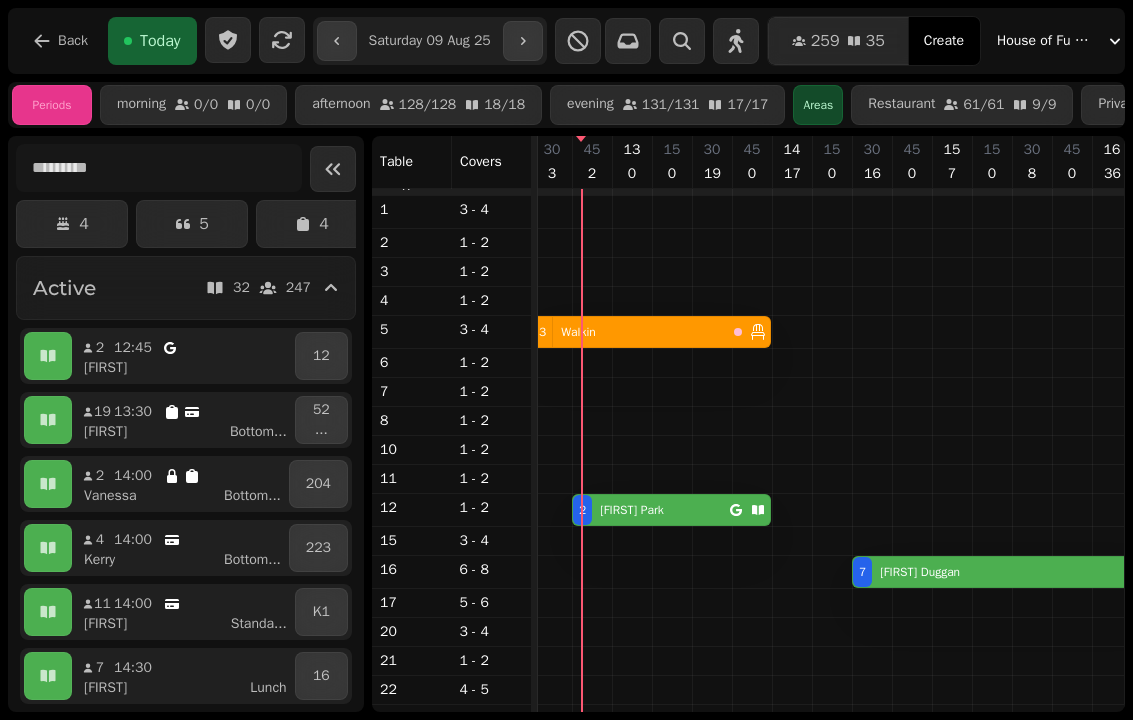 click on "[FIRST]   [LAST]" at bounding box center [632, 510] 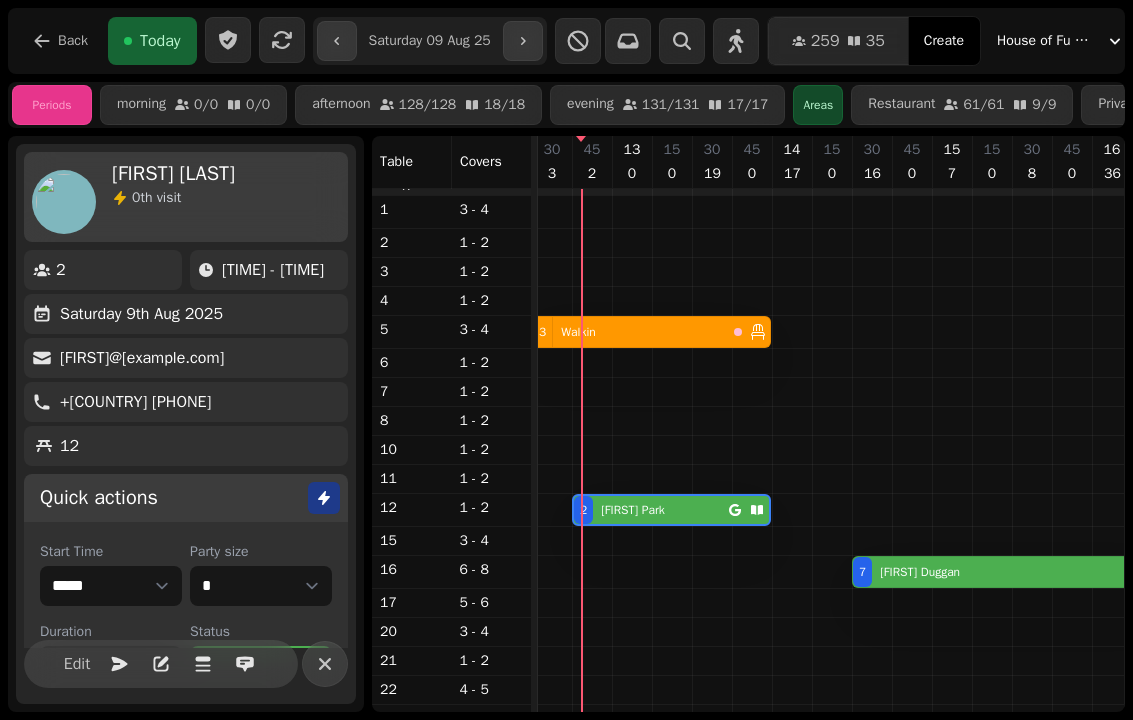 scroll, scrollTop: 0, scrollLeft: 2027, axis: horizontal 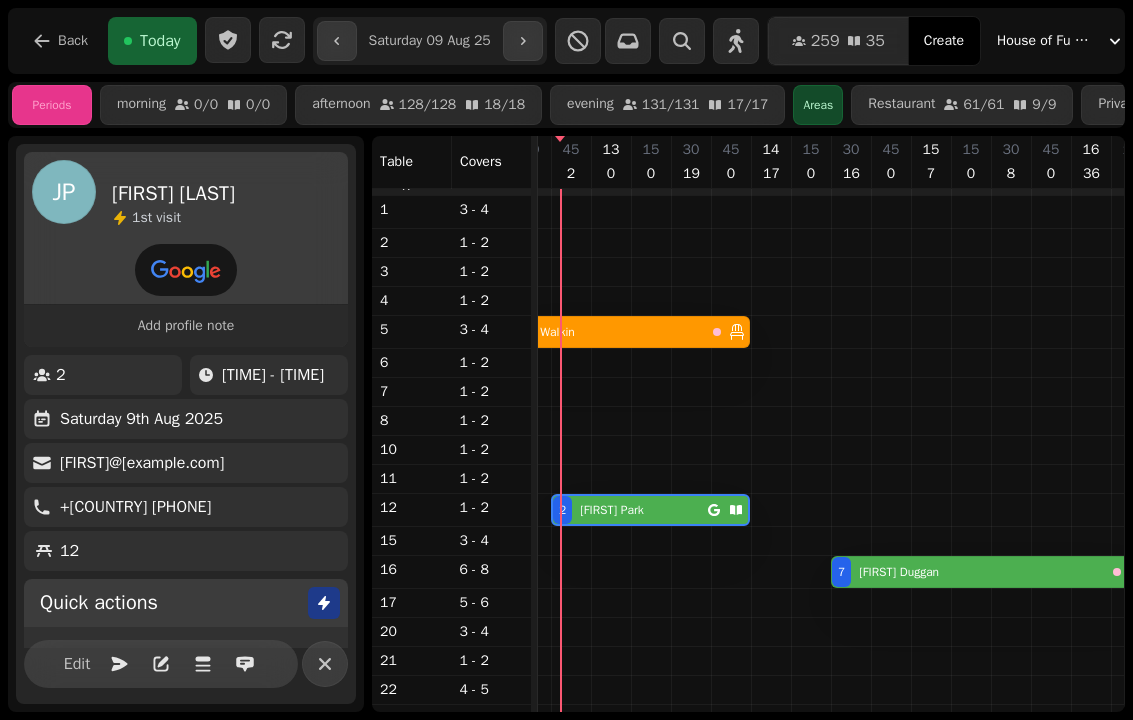 click on "[FIRST]   [LAST]" at bounding box center (612, 510) 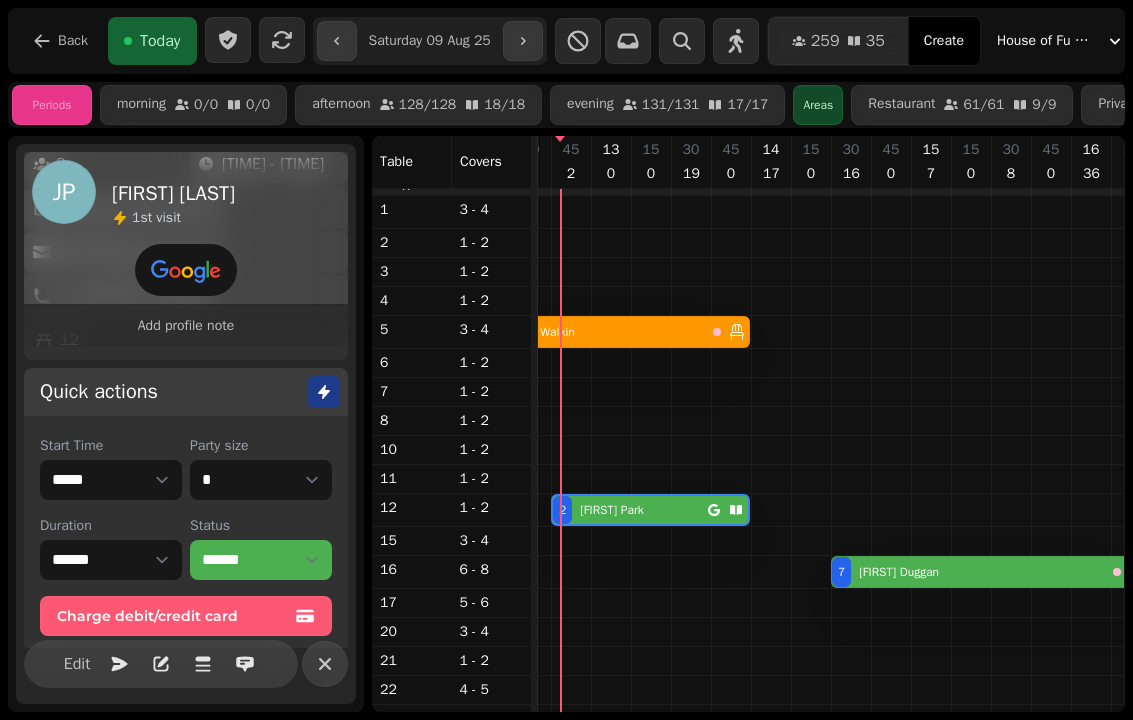 scroll, scrollTop: 208, scrollLeft: 0, axis: vertical 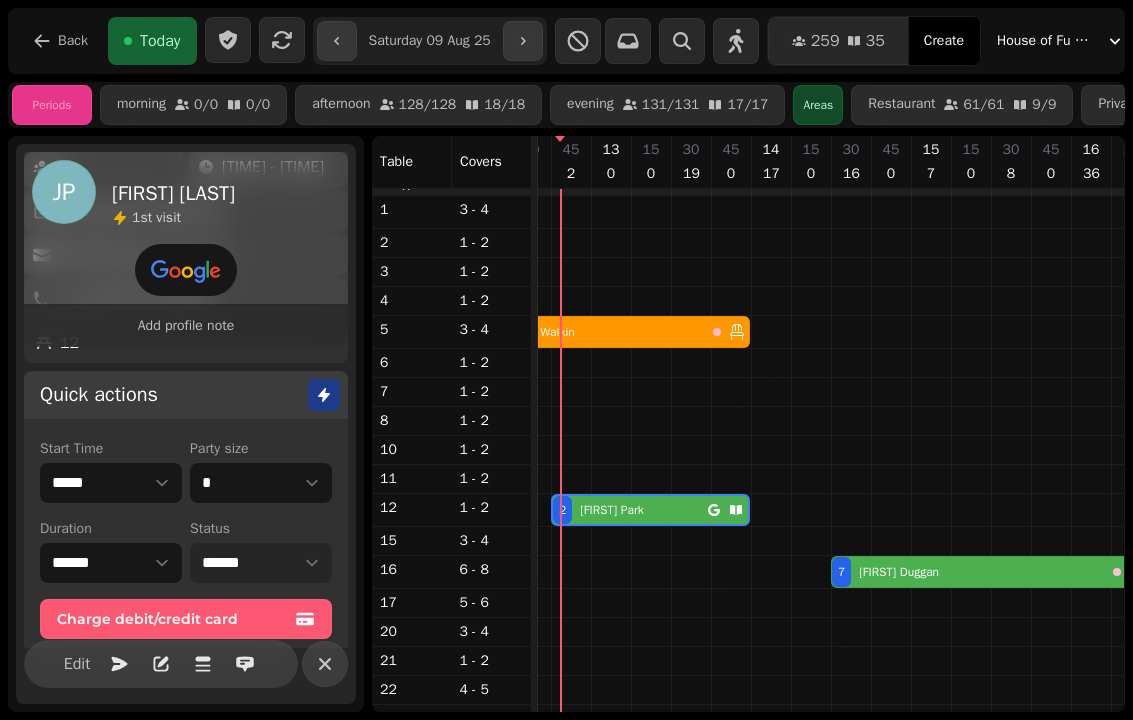 click on "**********" at bounding box center [261, 563] 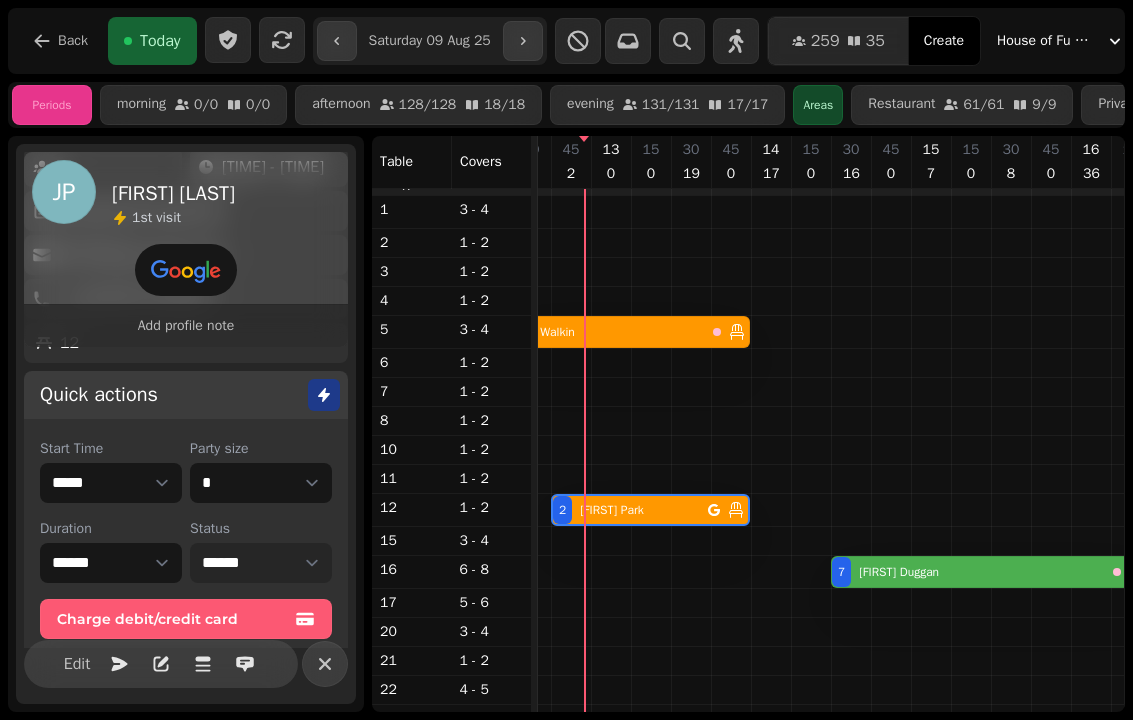 scroll, scrollTop: 0, scrollLeft: 1962, axis: horizontal 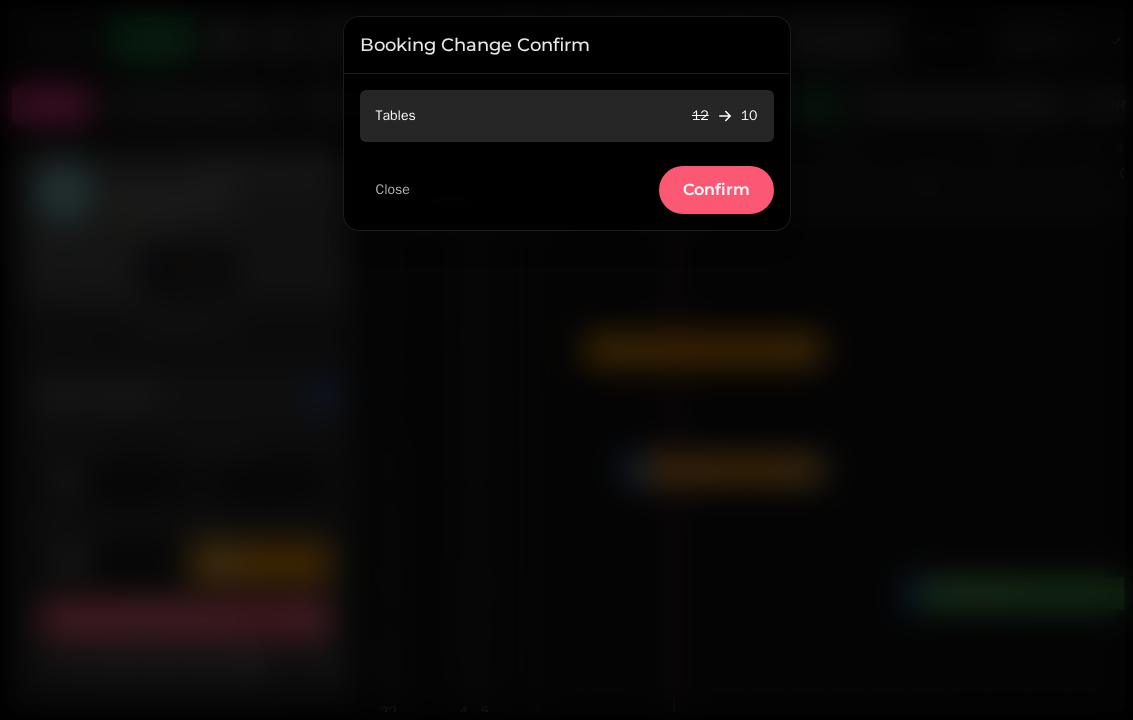 click on "Confirm" at bounding box center [716, 190] 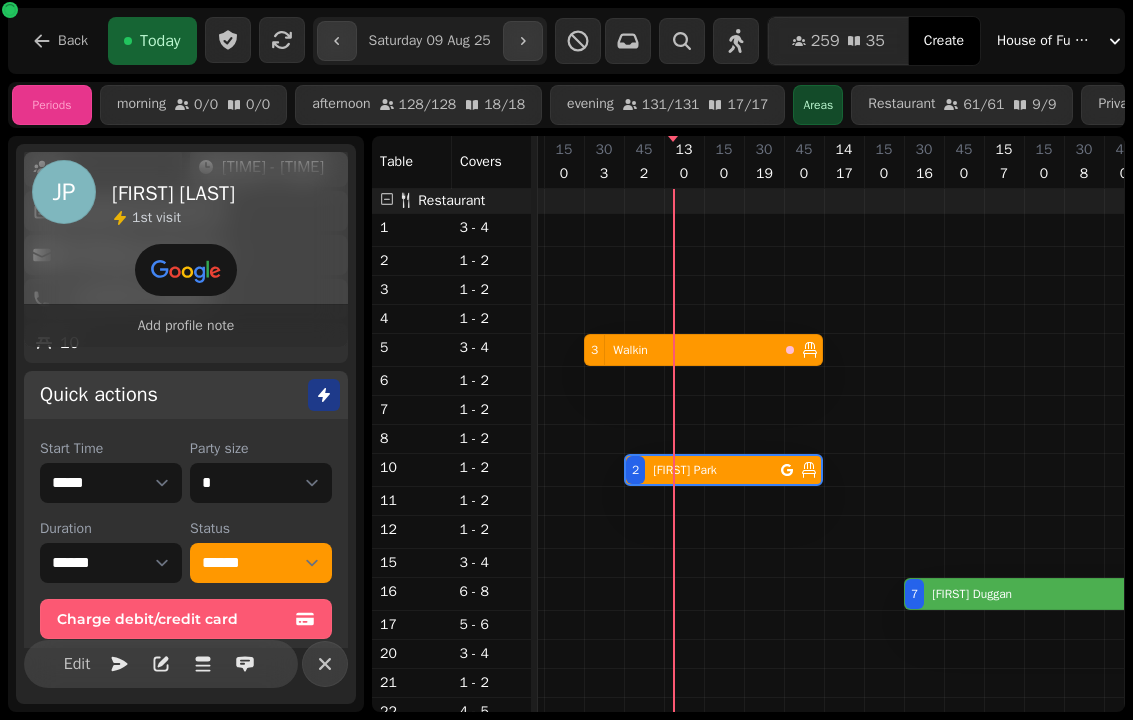 click at bounding box center (644, 1071) 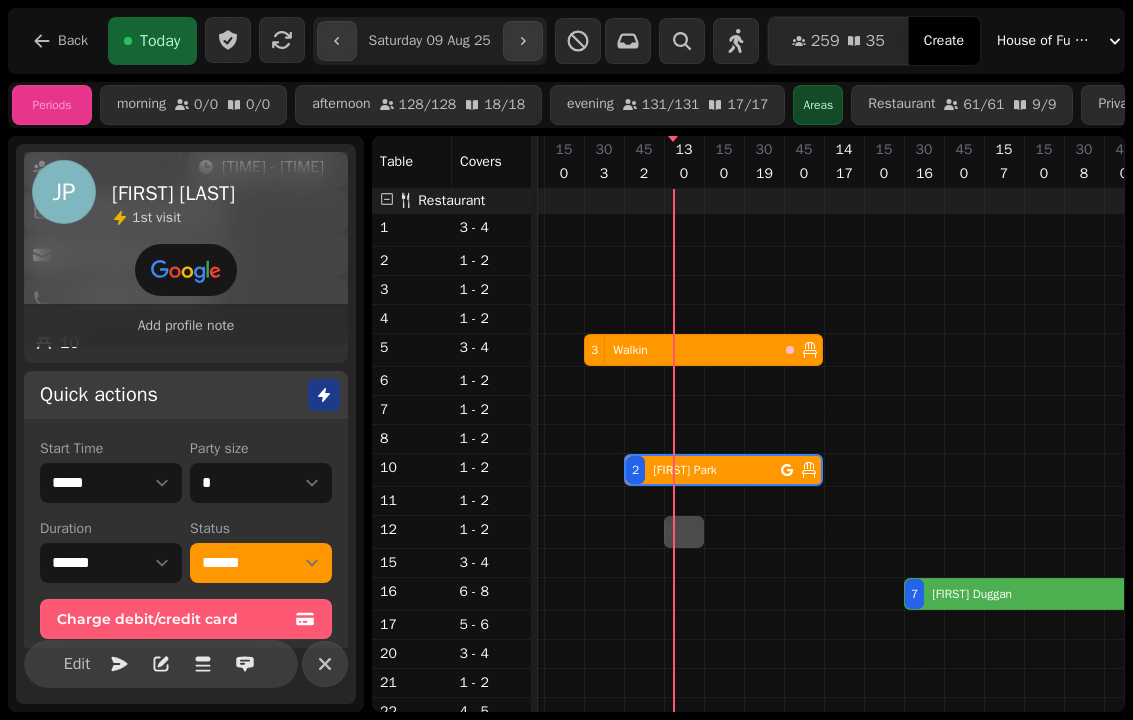 select on "*" 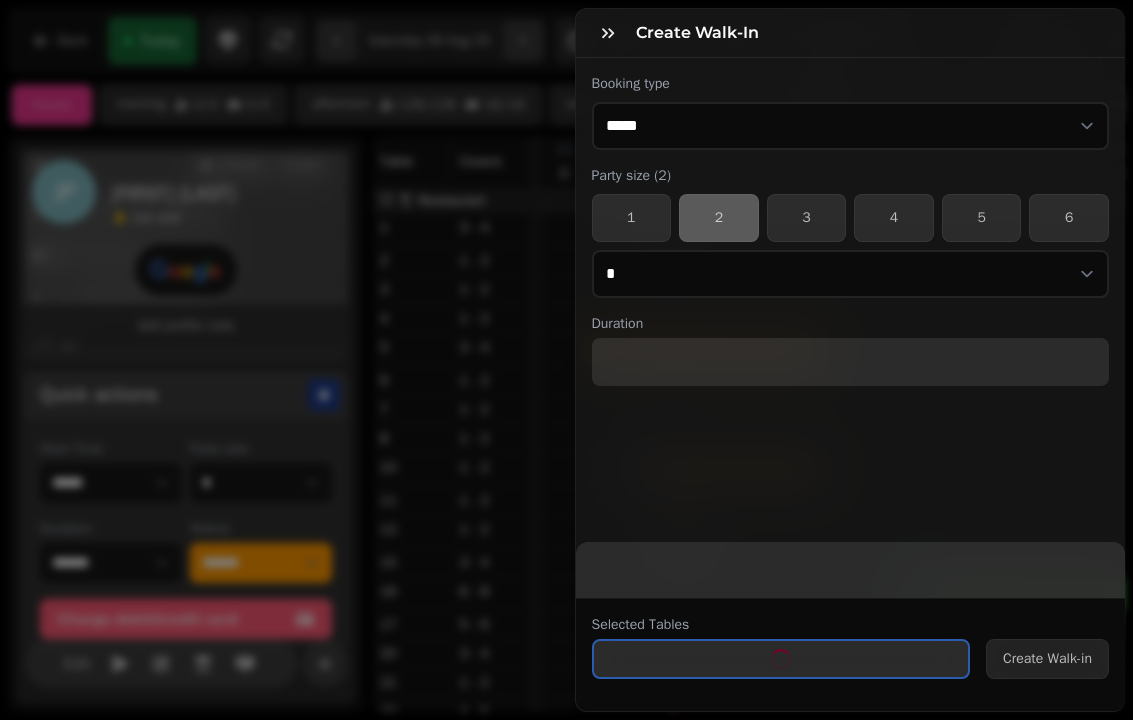select on "****" 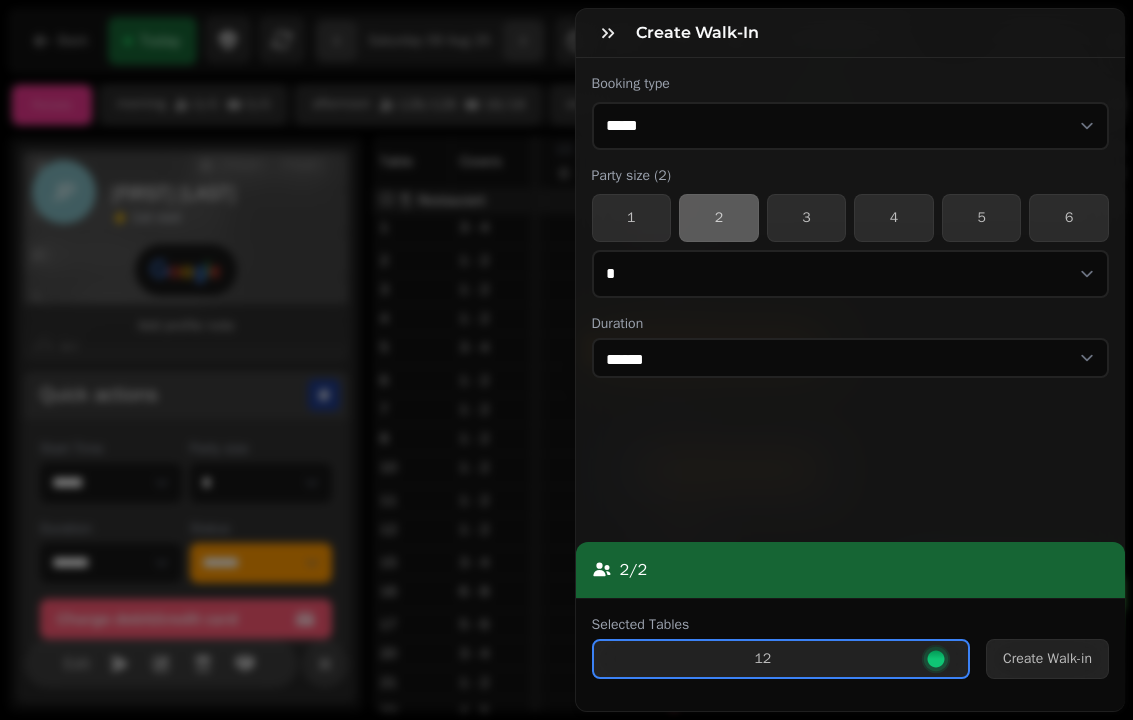 click on "Create Walk-in" at bounding box center (1047, 659) 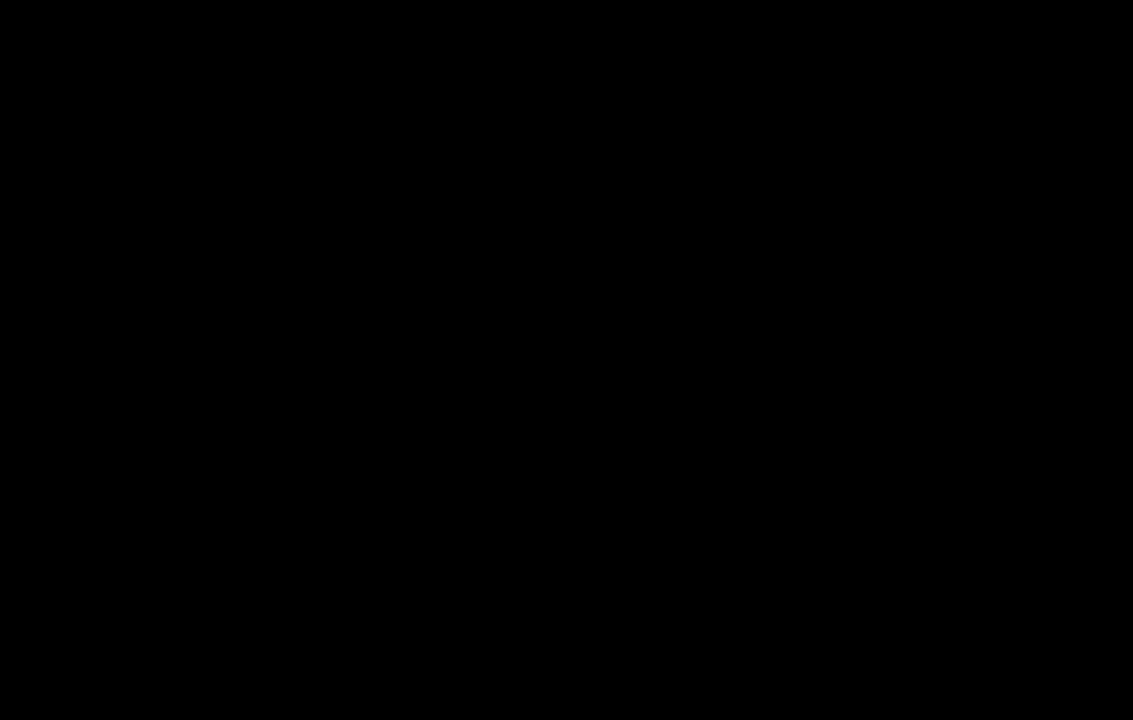 scroll, scrollTop: 0, scrollLeft: 0, axis: both 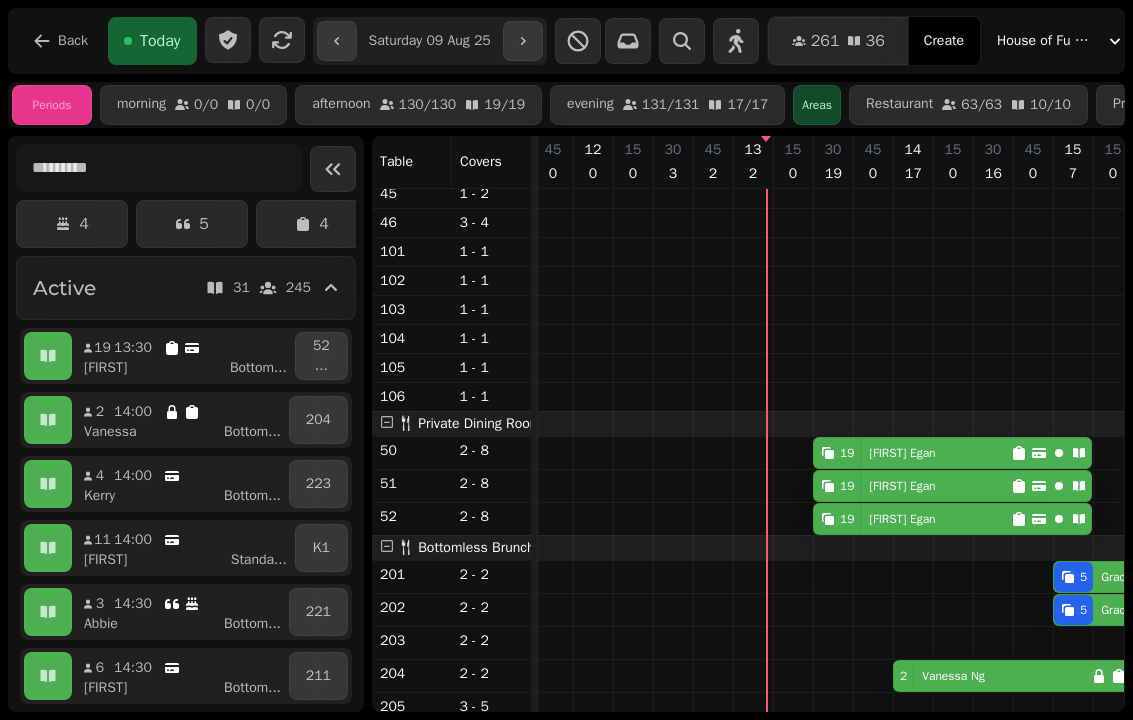 click on "Kathryn   Egan" at bounding box center [898, 453] 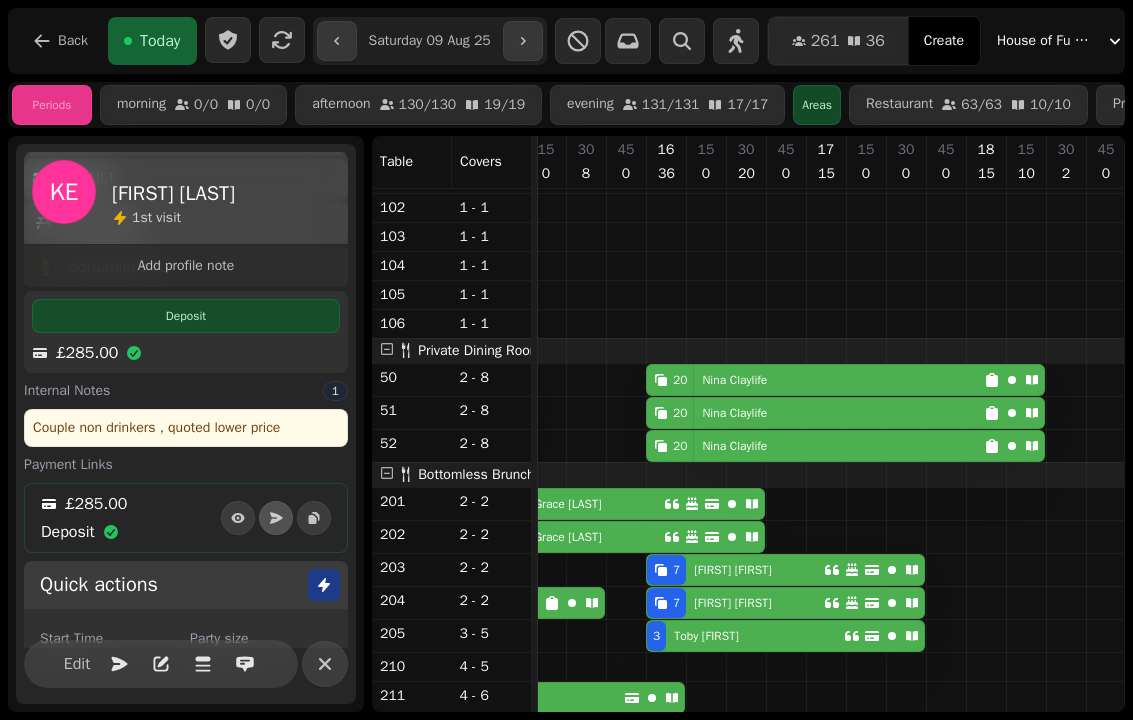 click on "20 Nina   Claylife" at bounding box center [815, 380] 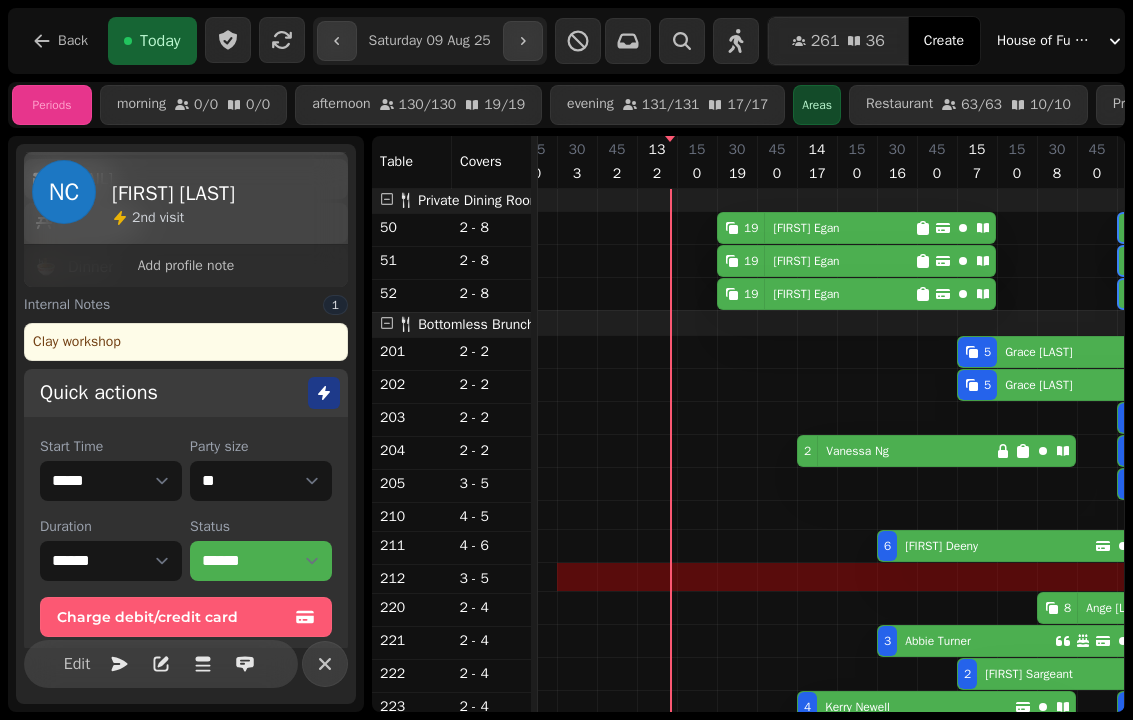click on "**********" at bounding box center (566, 360) 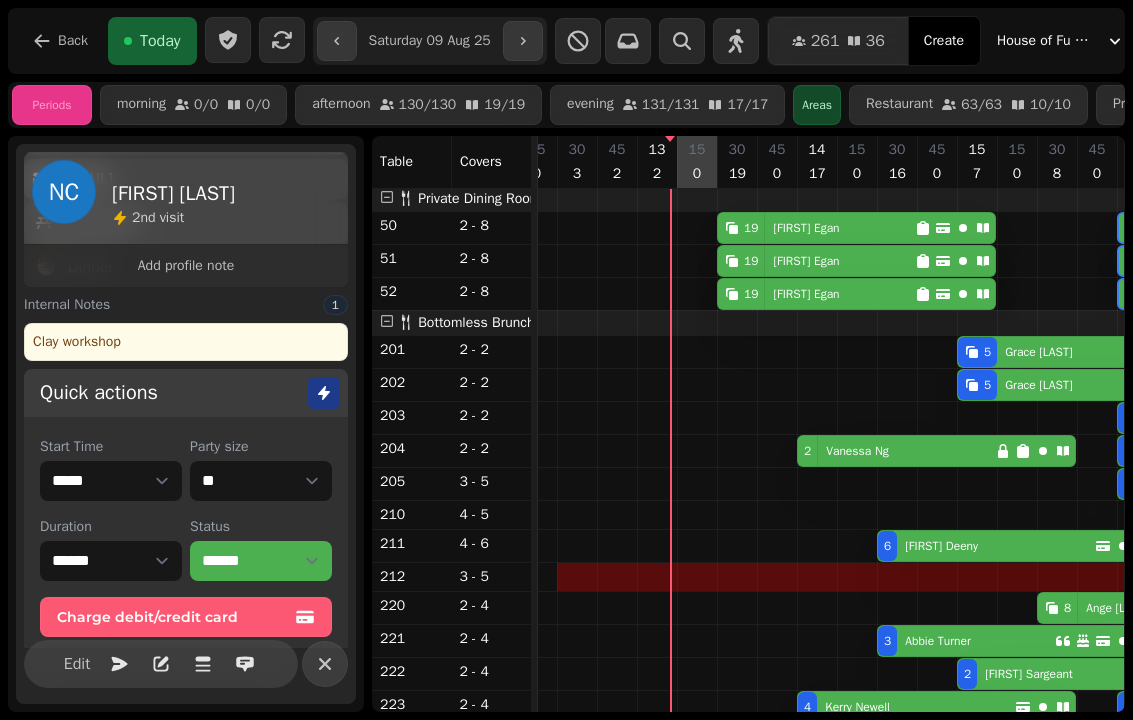 click at bounding box center (697, -3) 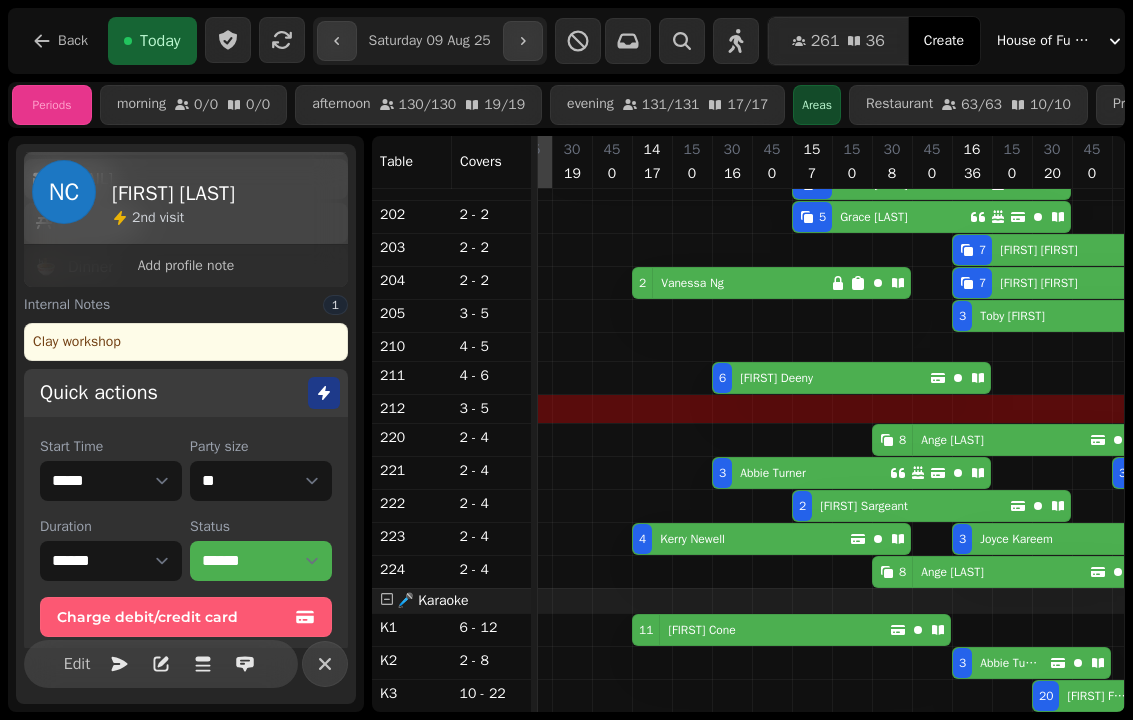 click on "Abbie   Turner" at bounding box center (773, 473) 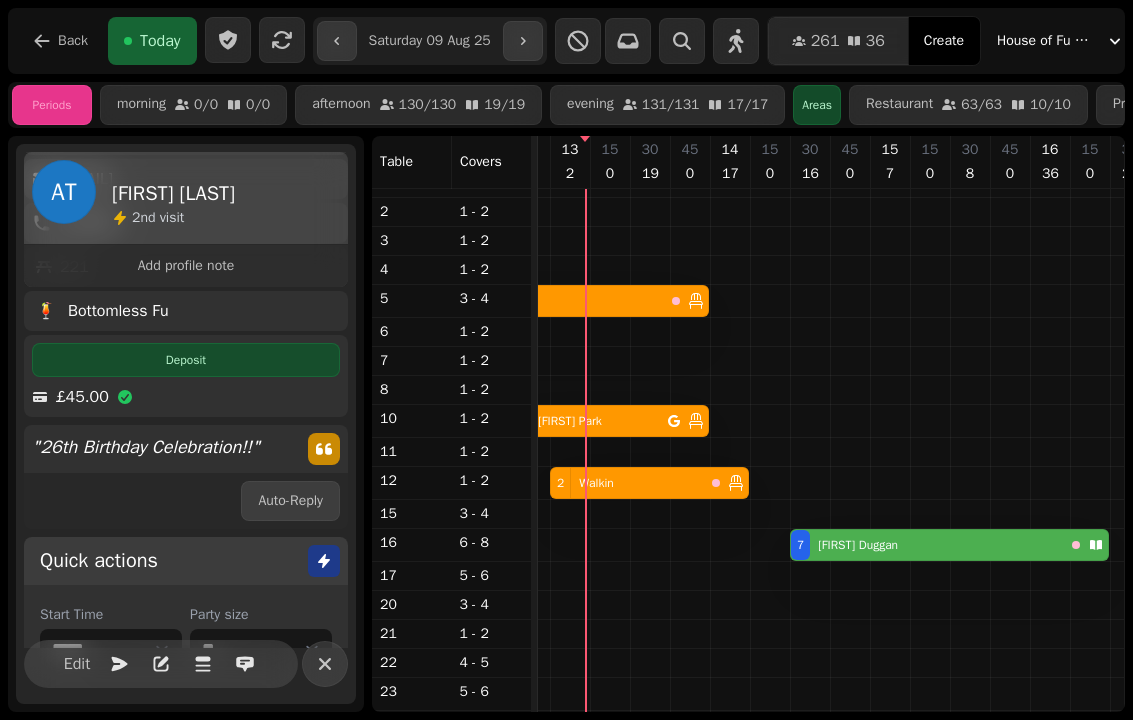 click on "Richard   Duggan" at bounding box center (858, 545) 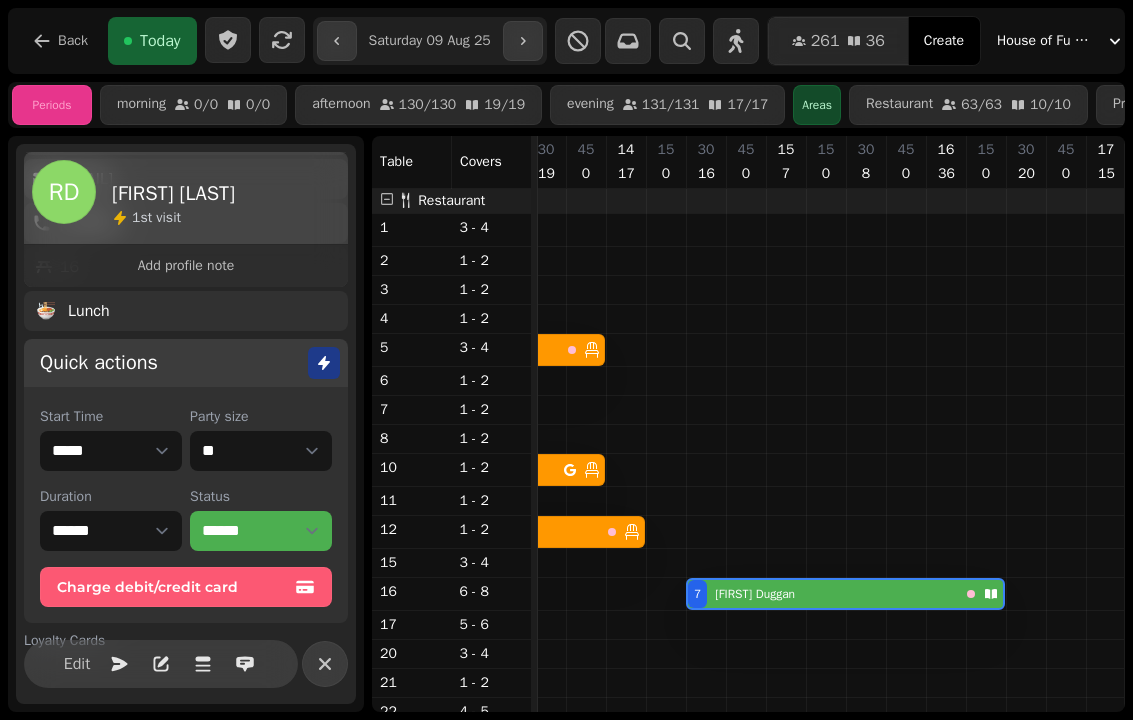 scroll, scrollTop: 0, scrollLeft: 2079, axis: horizontal 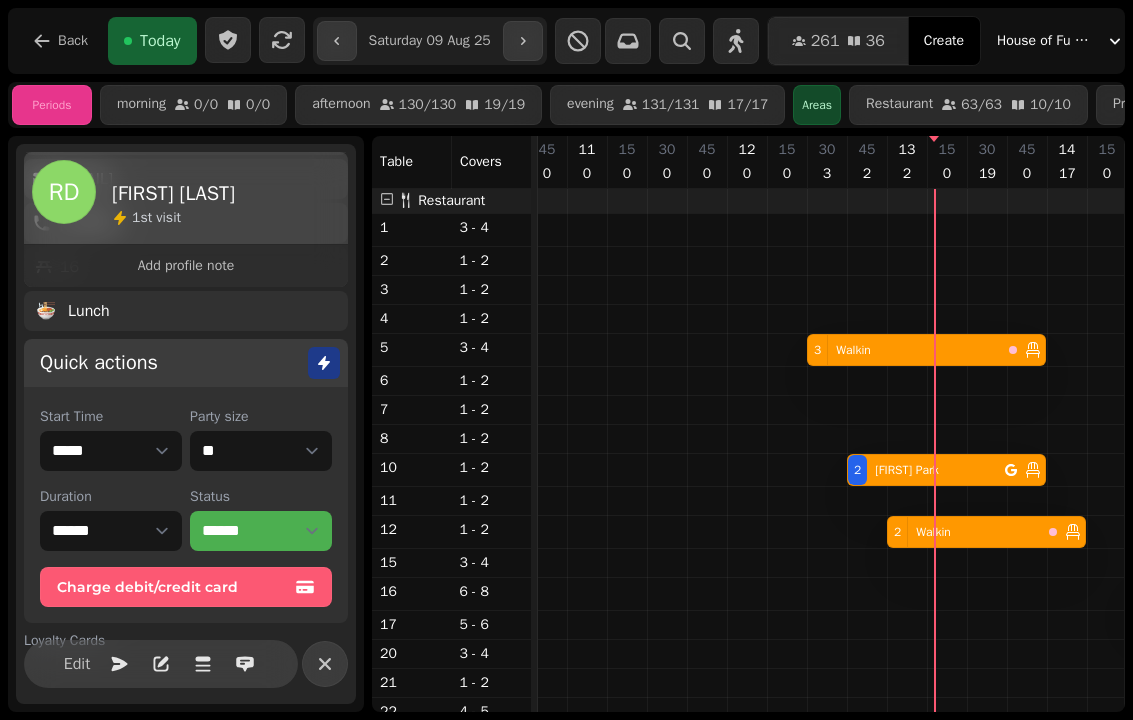 click 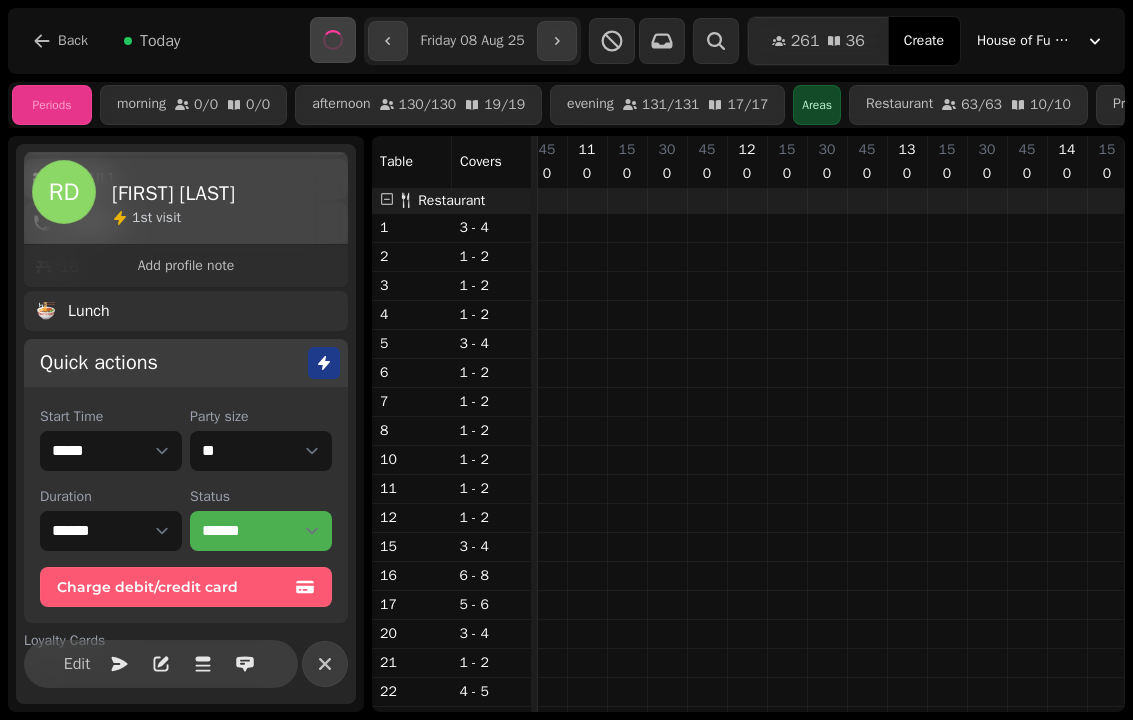 type on "**********" 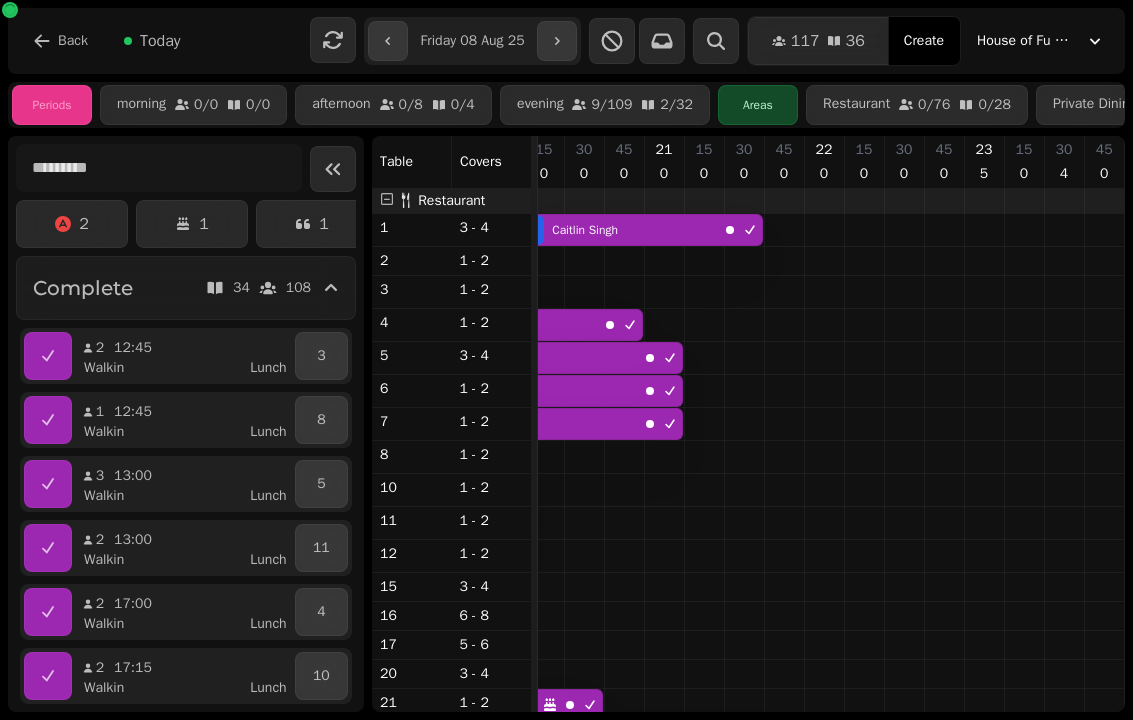 scroll, scrollTop: 0, scrollLeft: 255, axis: horizontal 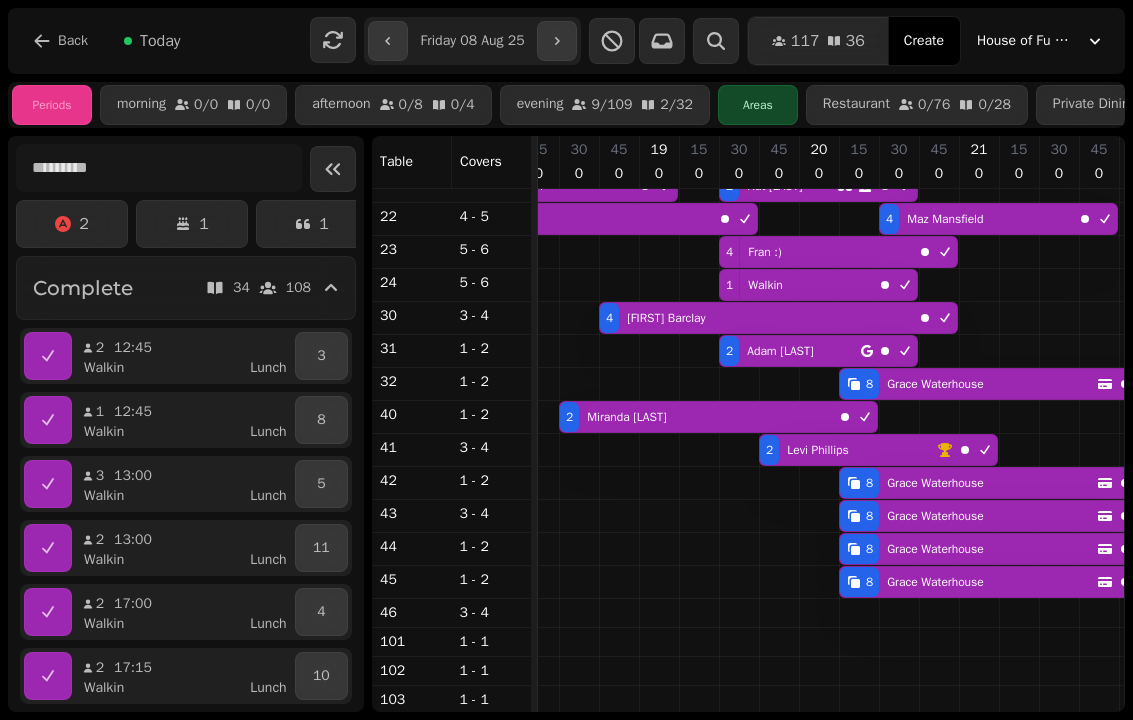 click on "4 Fran    :)" at bounding box center [816, 252] 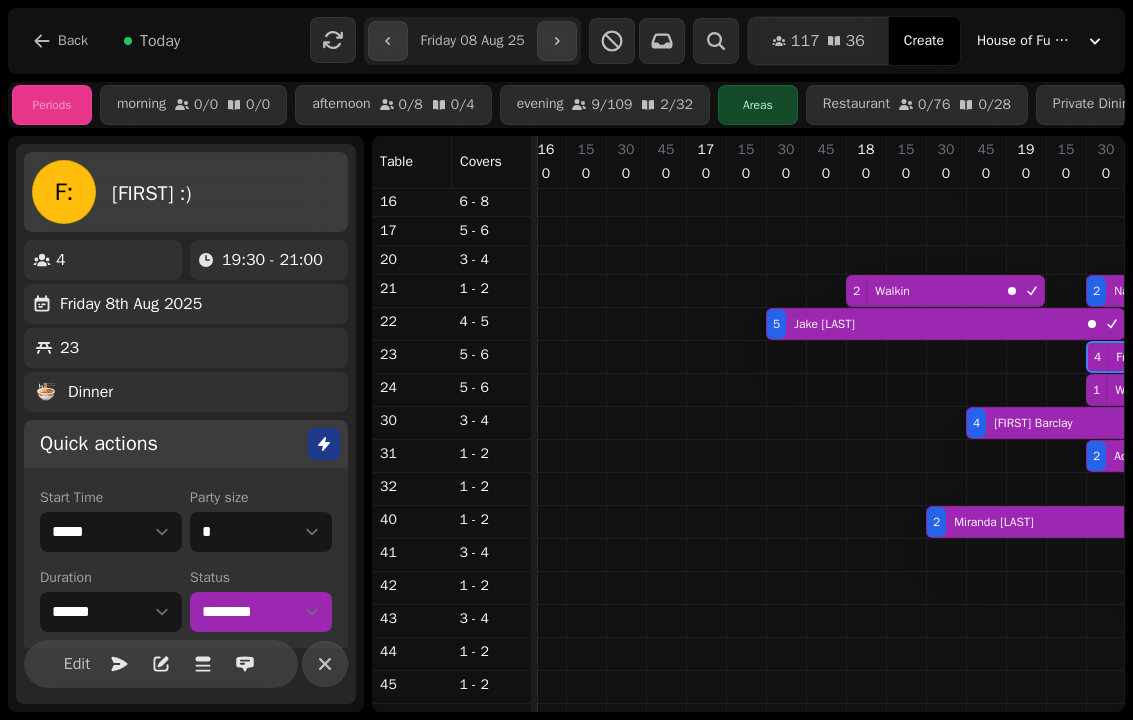 click at bounding box center (557, 41) 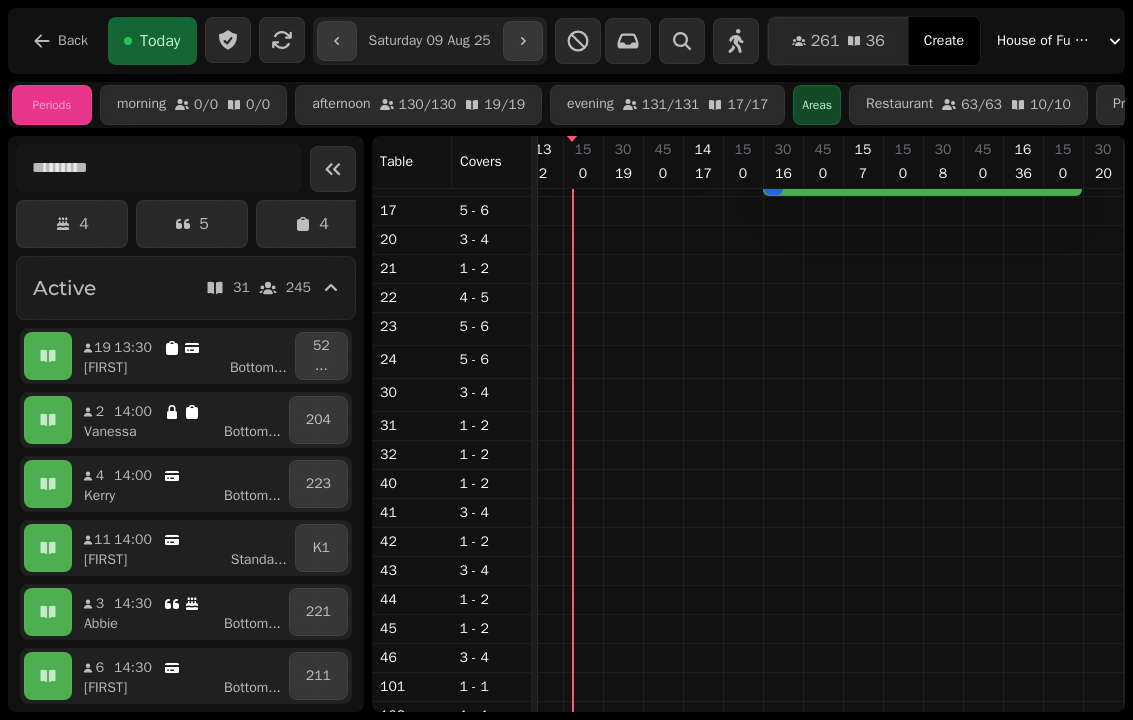 click at bounding box center (523, 41) 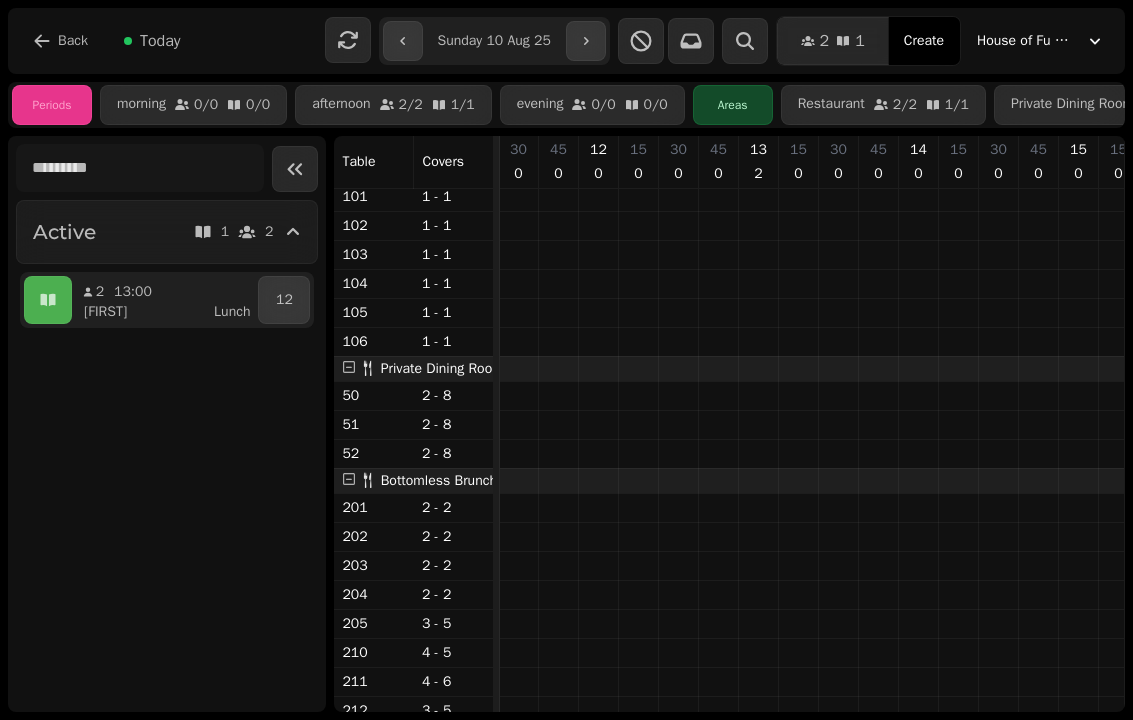 click 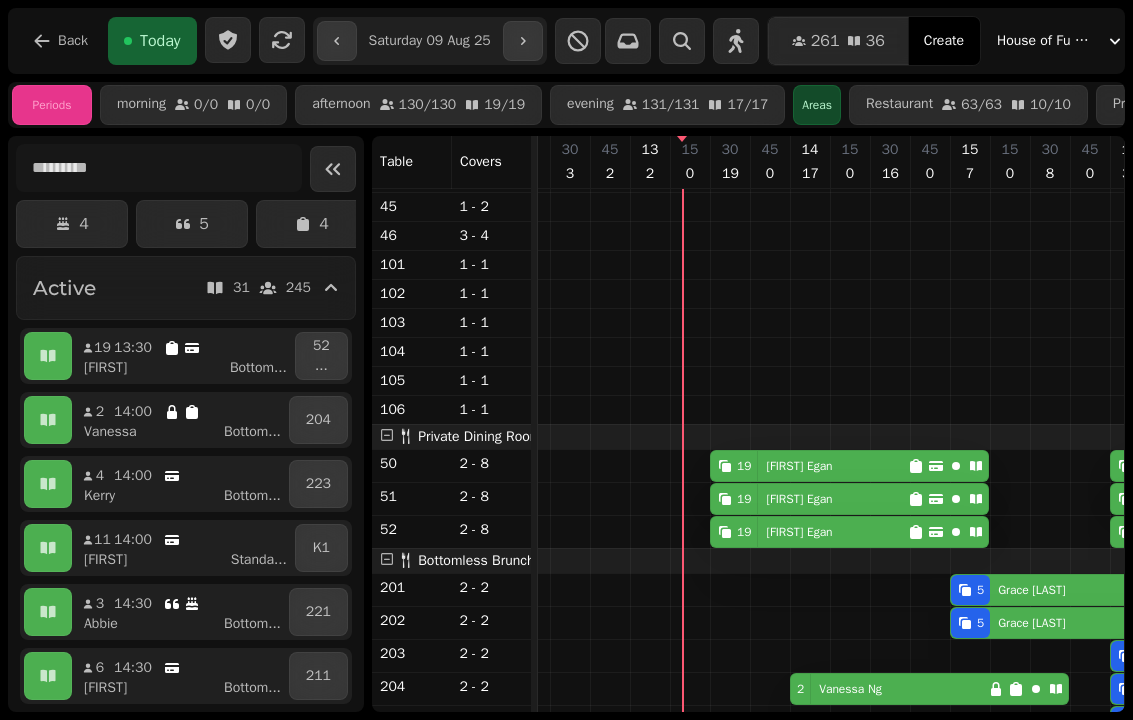 click on "Kathryn   Egan" at bounding box center [799, 466] 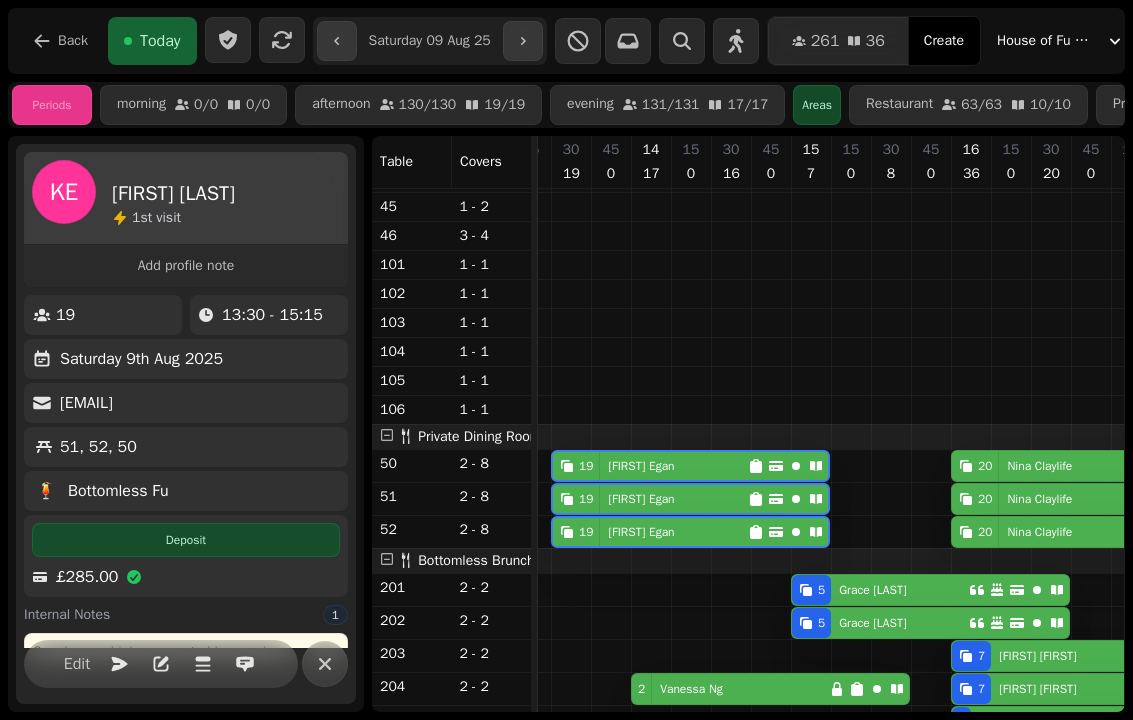 scroll, scrollTop: 837, scrollLeft: 2118, axis: both 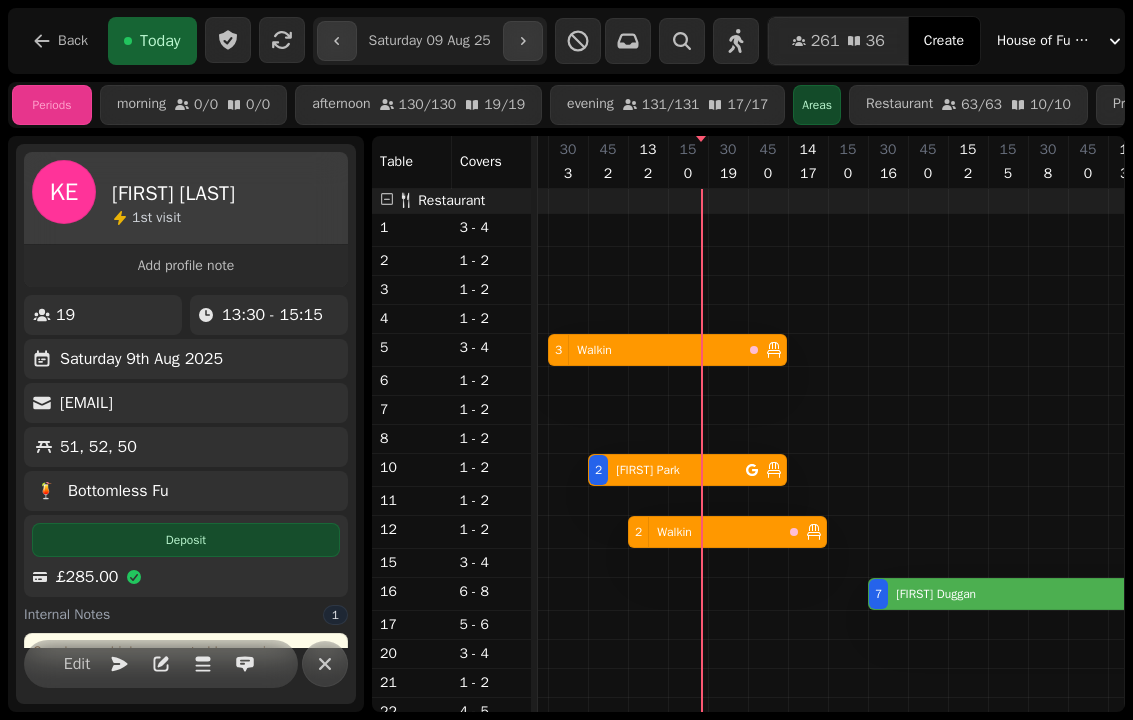 click on "Walkin" at bounding box center [594, 350] 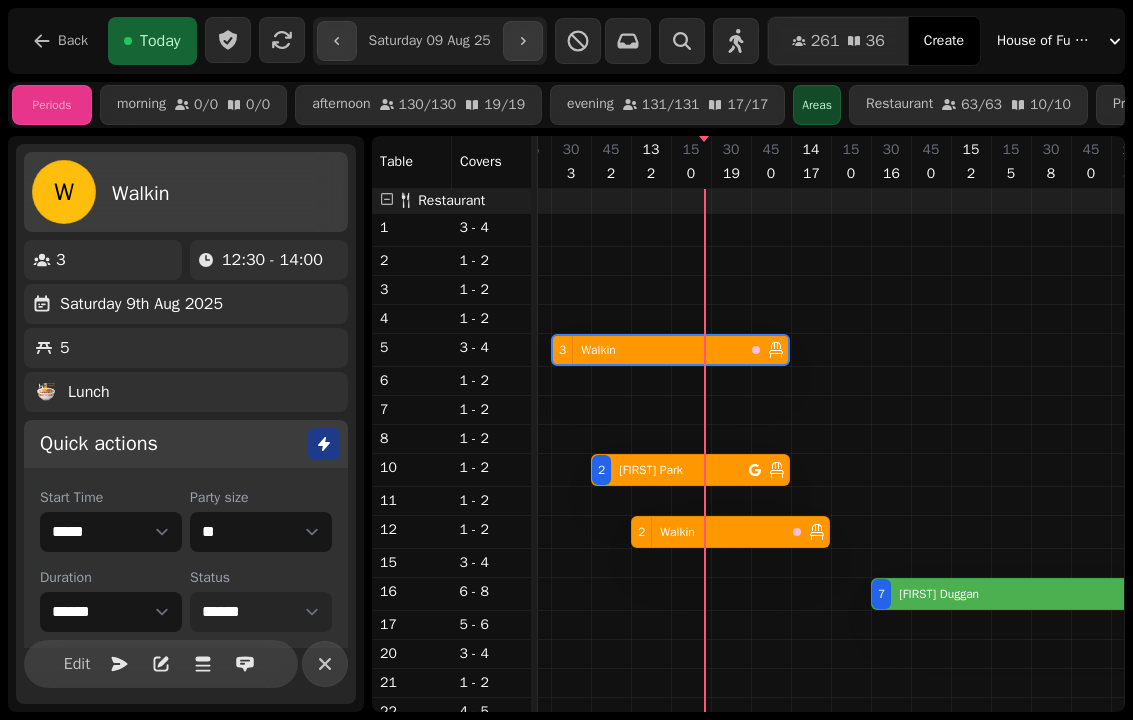 click on "**********" at bounding box center [261, 612] 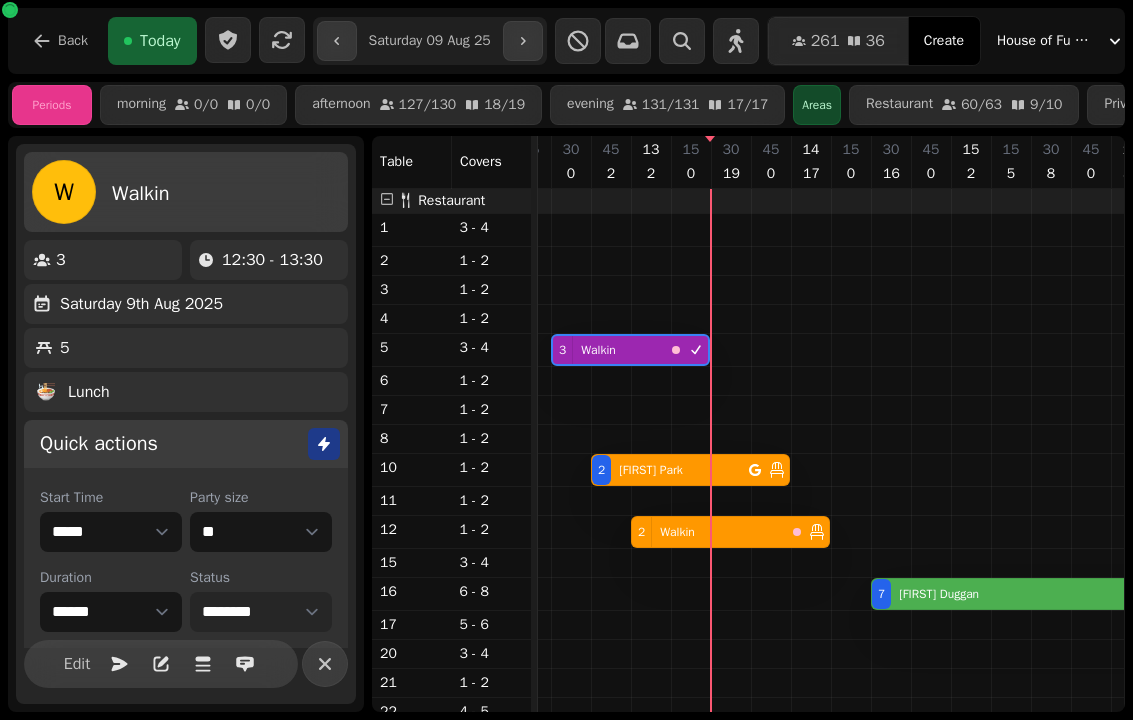 scroll, scrollTop: 0, scrollLeft: 1996, axis: horizontal 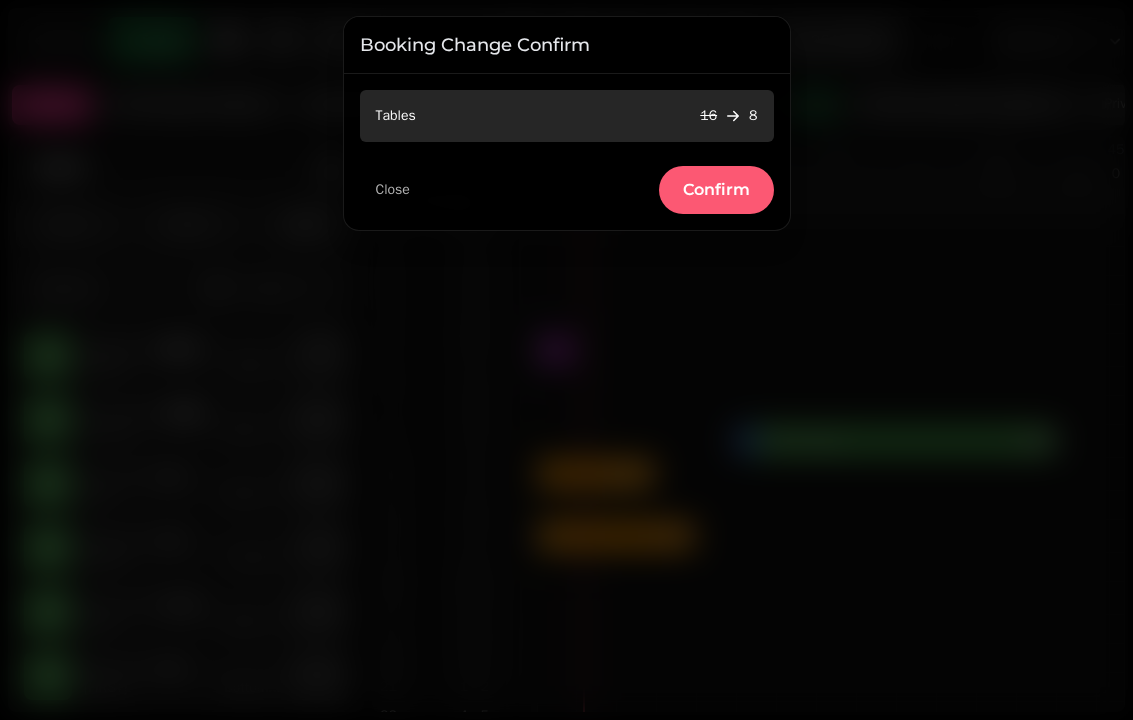 click on "Confirm" at bounding box center [716, 190] 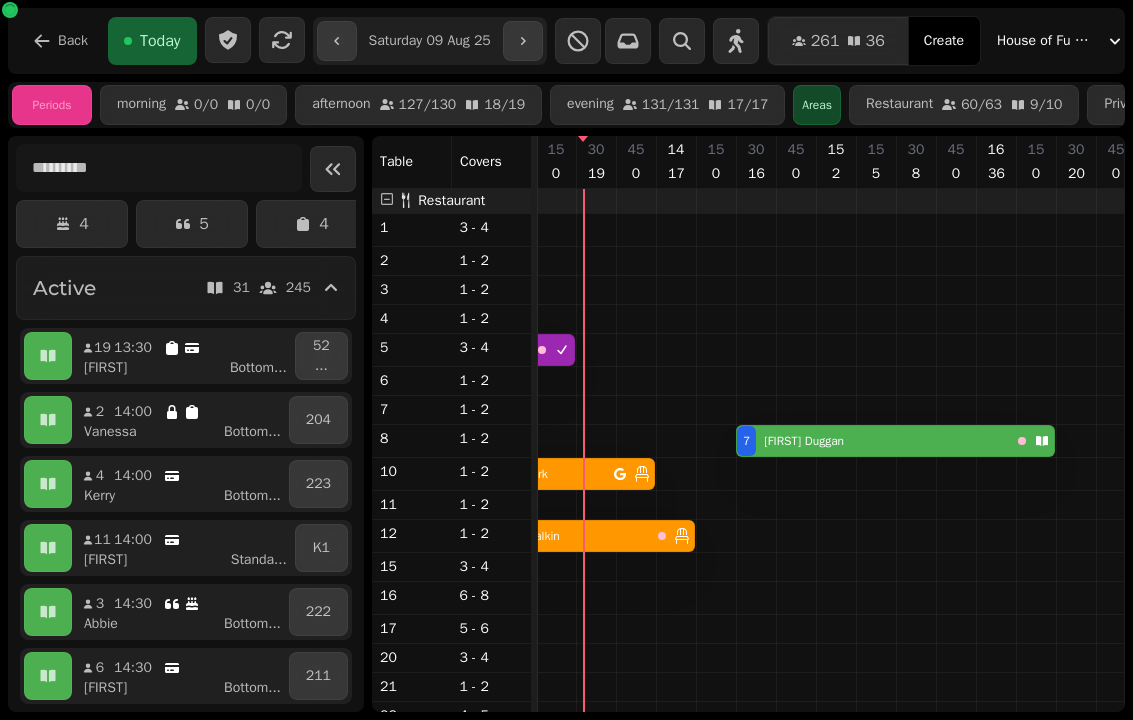 click on "Richard   Duggan" at bounding box center (804, 441) 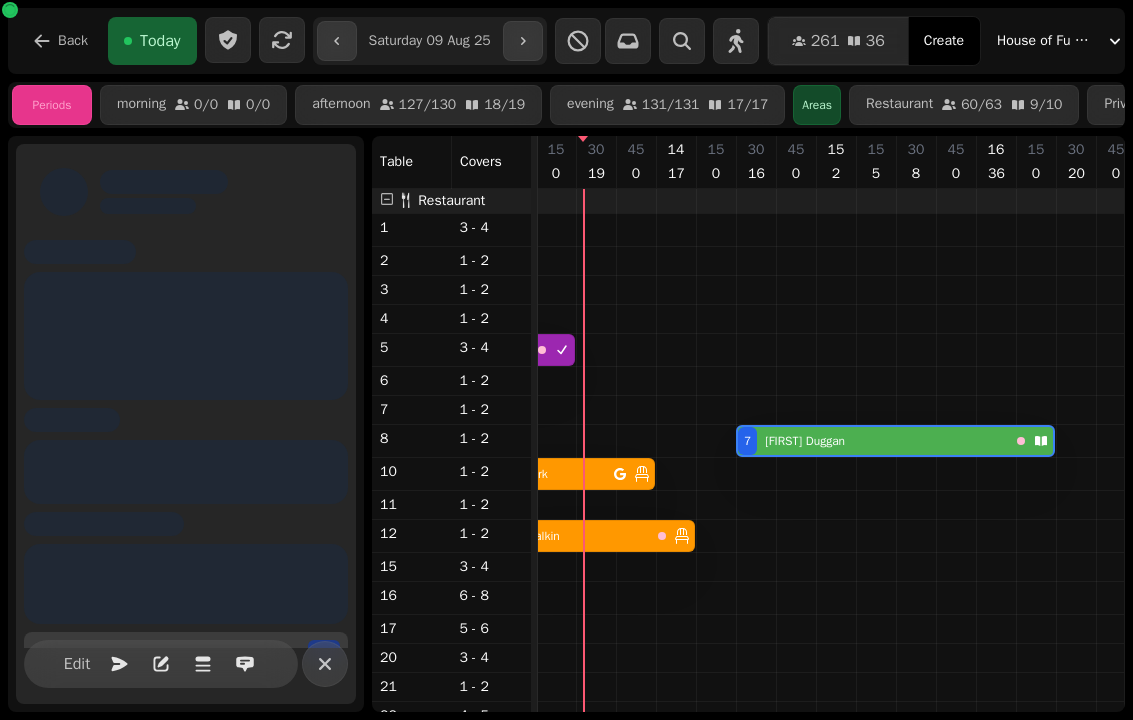 scroll, scrollTop: 0, scrollLeft: 2307, axis: horizontal 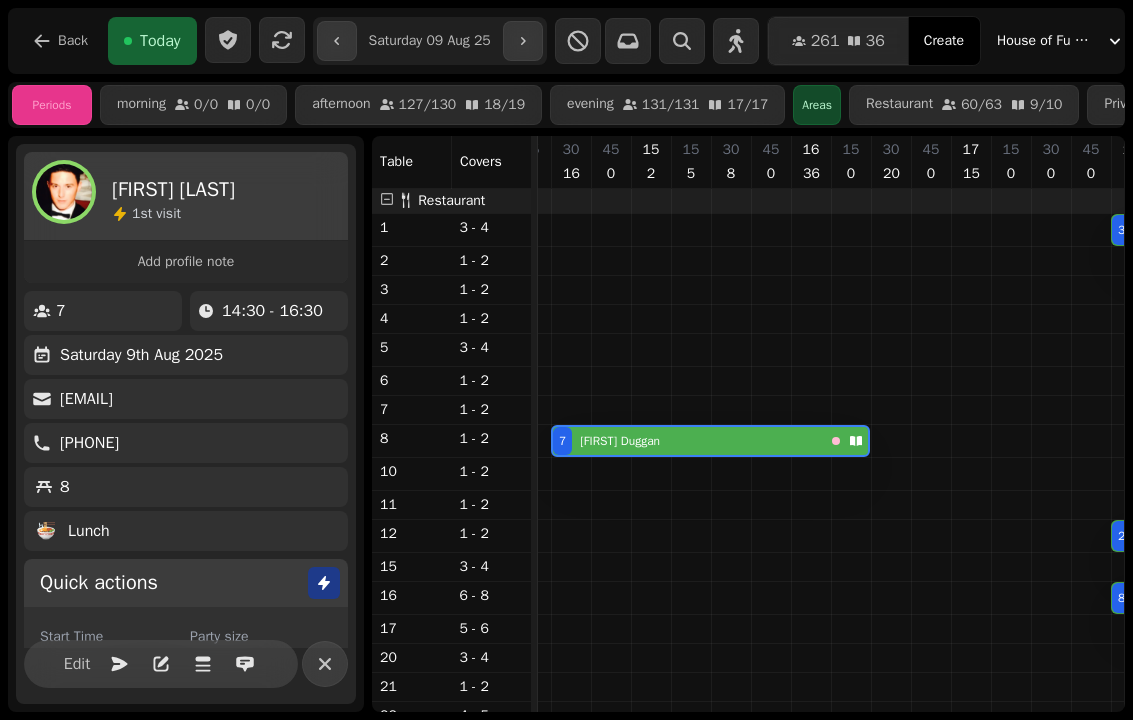 click on "Edit" at bounding box center (77, 664) 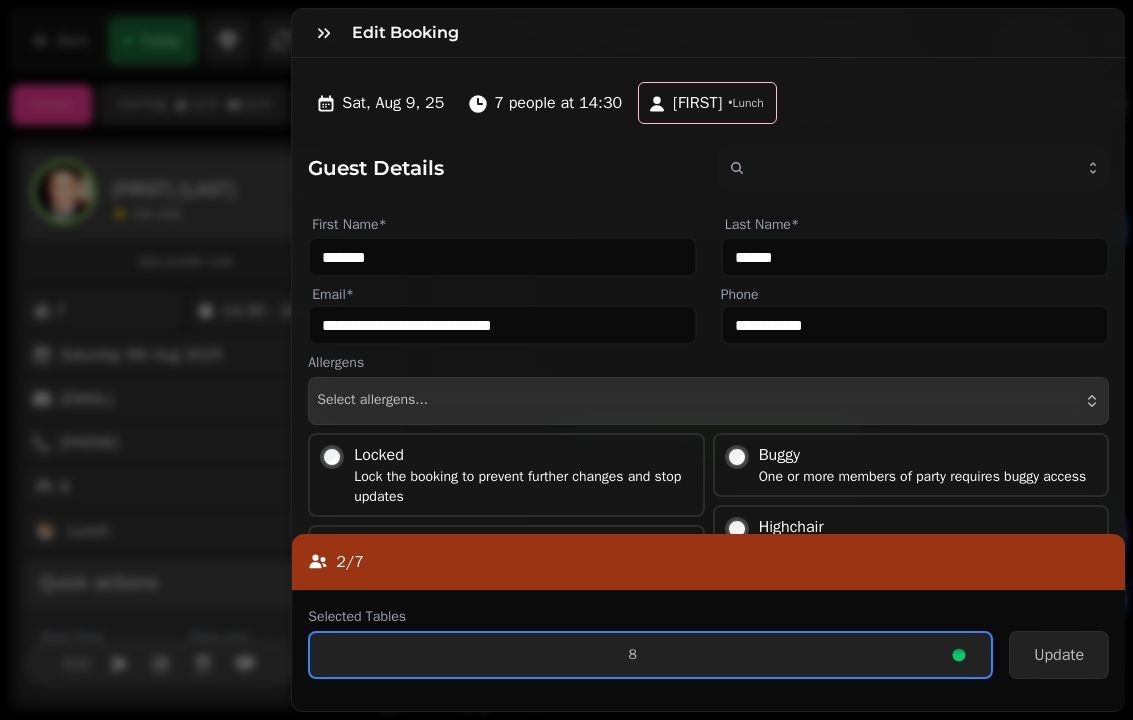 click on "8" at bounding box center (632, 655) 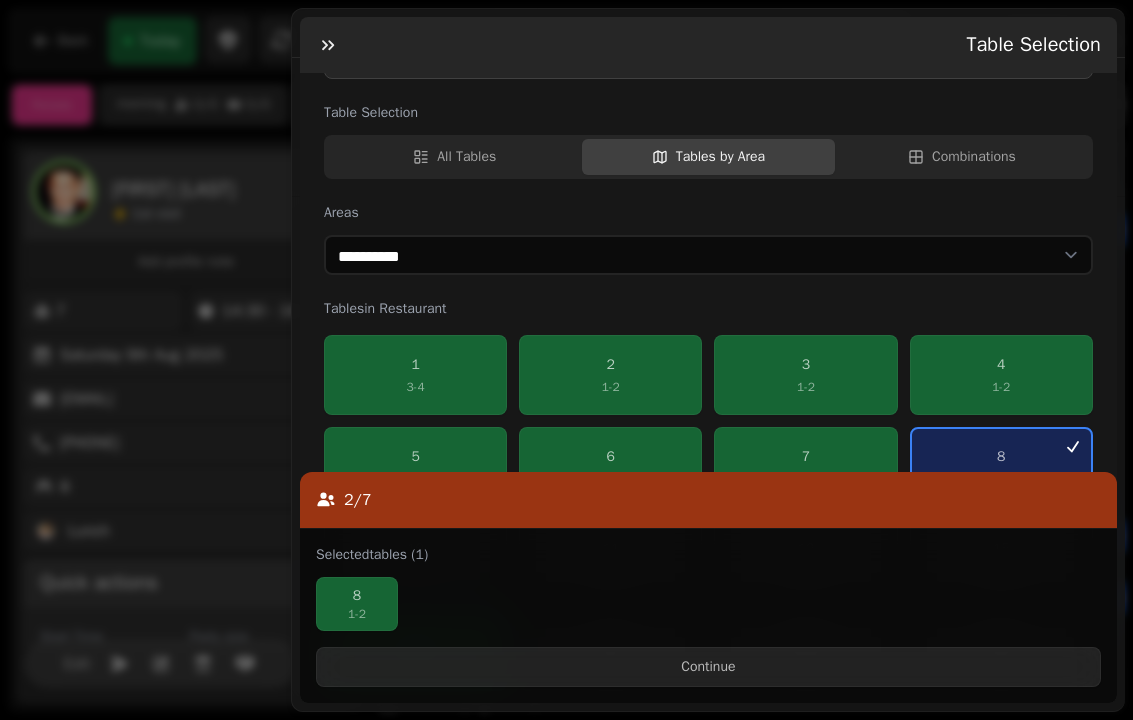 scroll, scrollTop: 263, scrollLeft: 0, axis: vertical 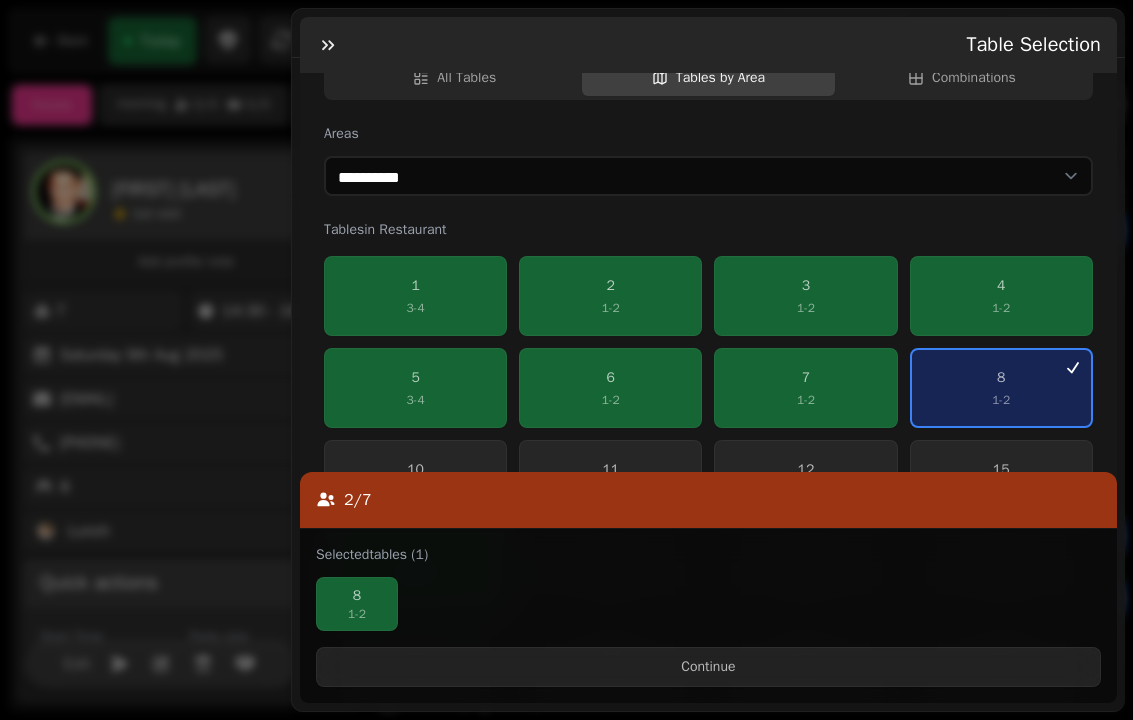click on "7" at bounding box center (806, 378) 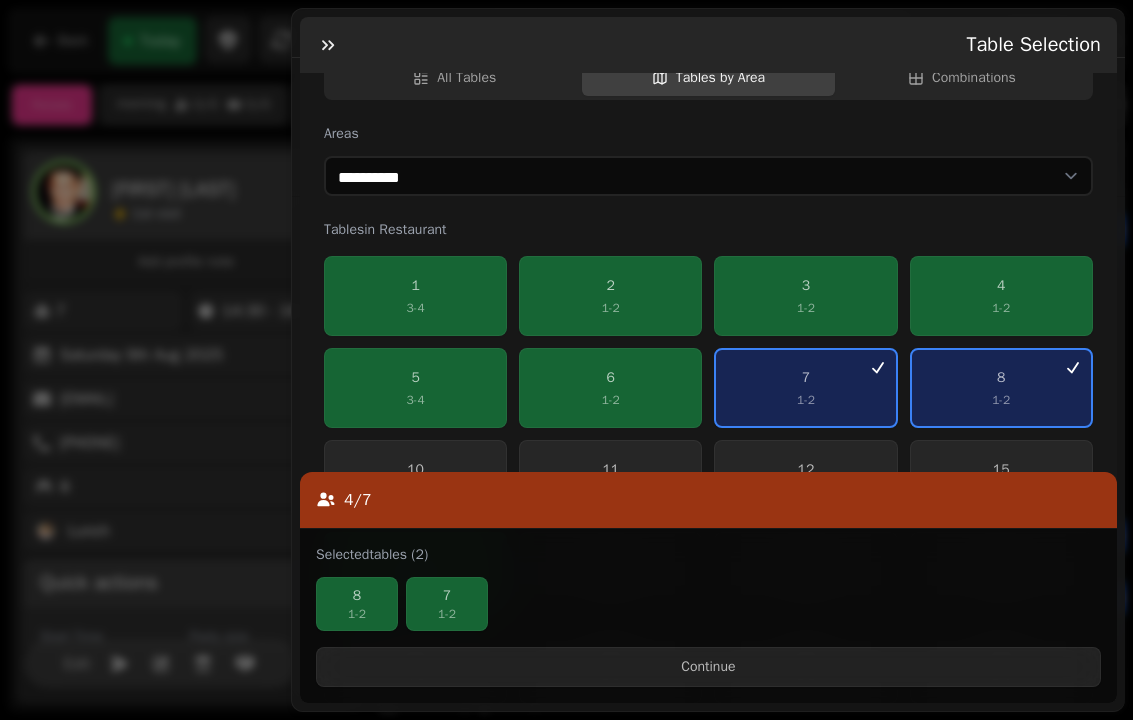 click on "6 1  -  2" at bounding box center (610, 388) 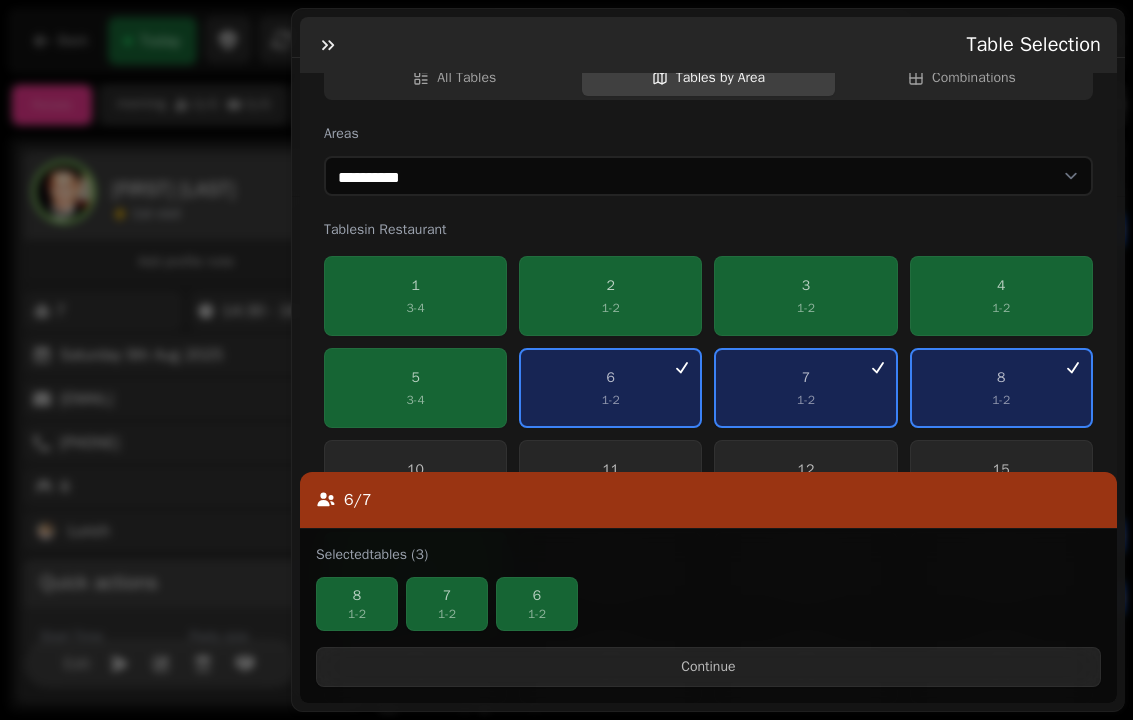 click on "5 3  -  4" at bounding box center (415, 388) 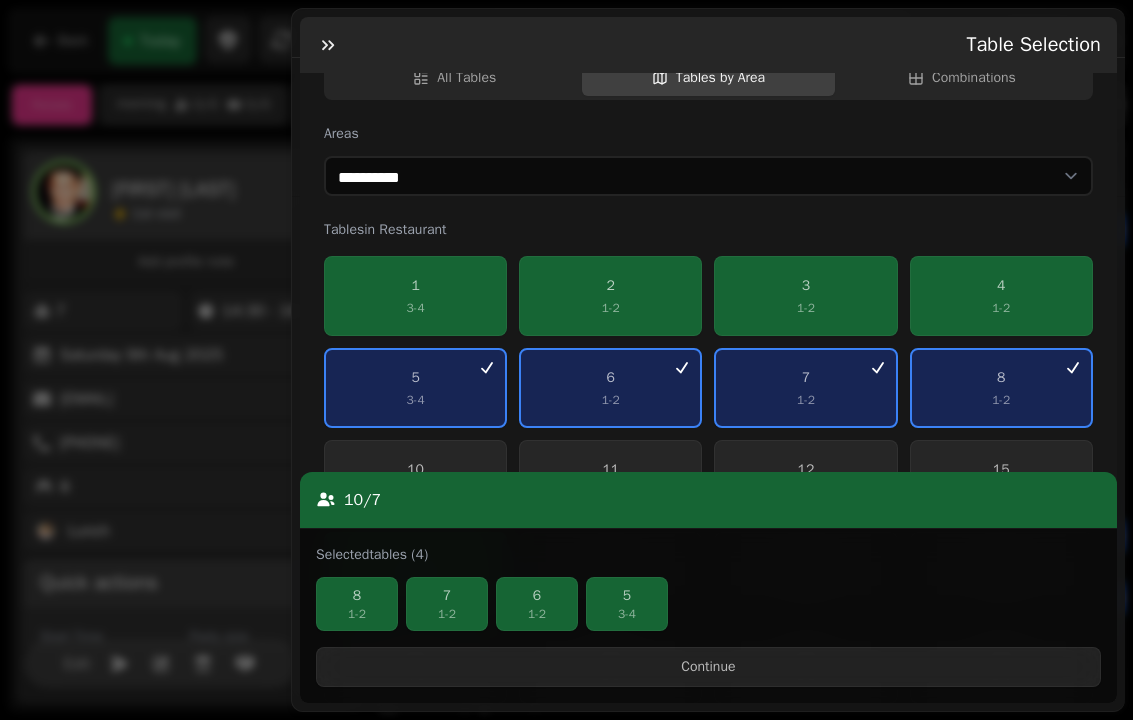 click on "Continue" at bounding box center (708, 667) 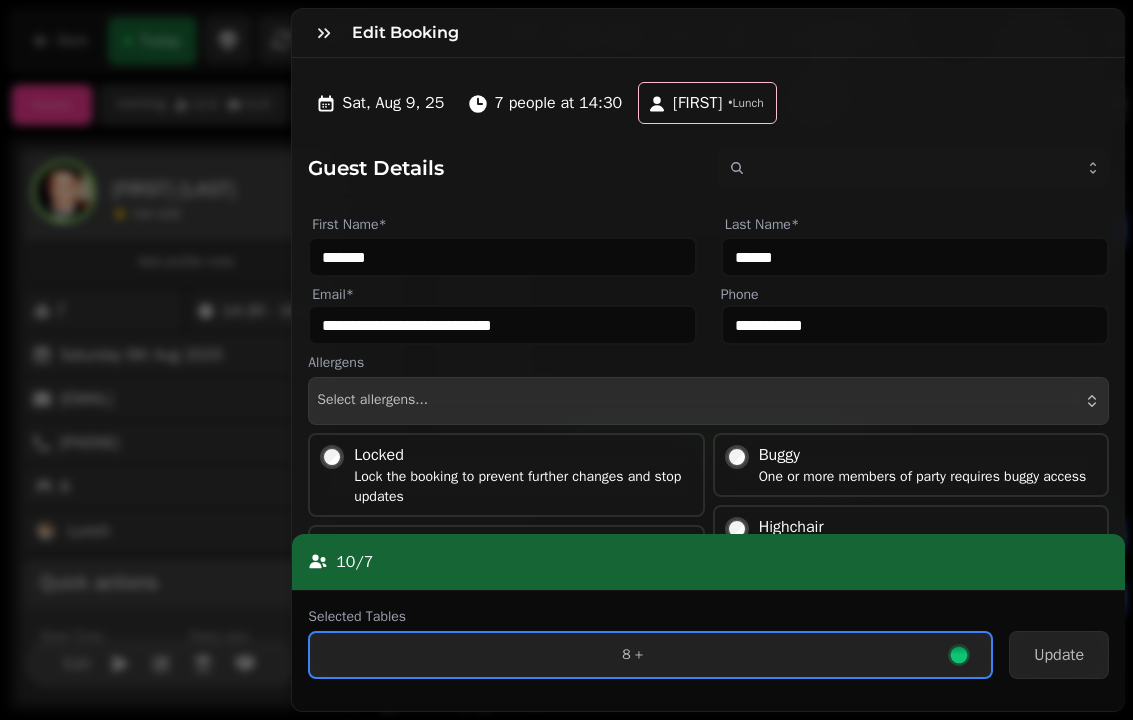 click on "Update" at bounding box center (1059, 655) 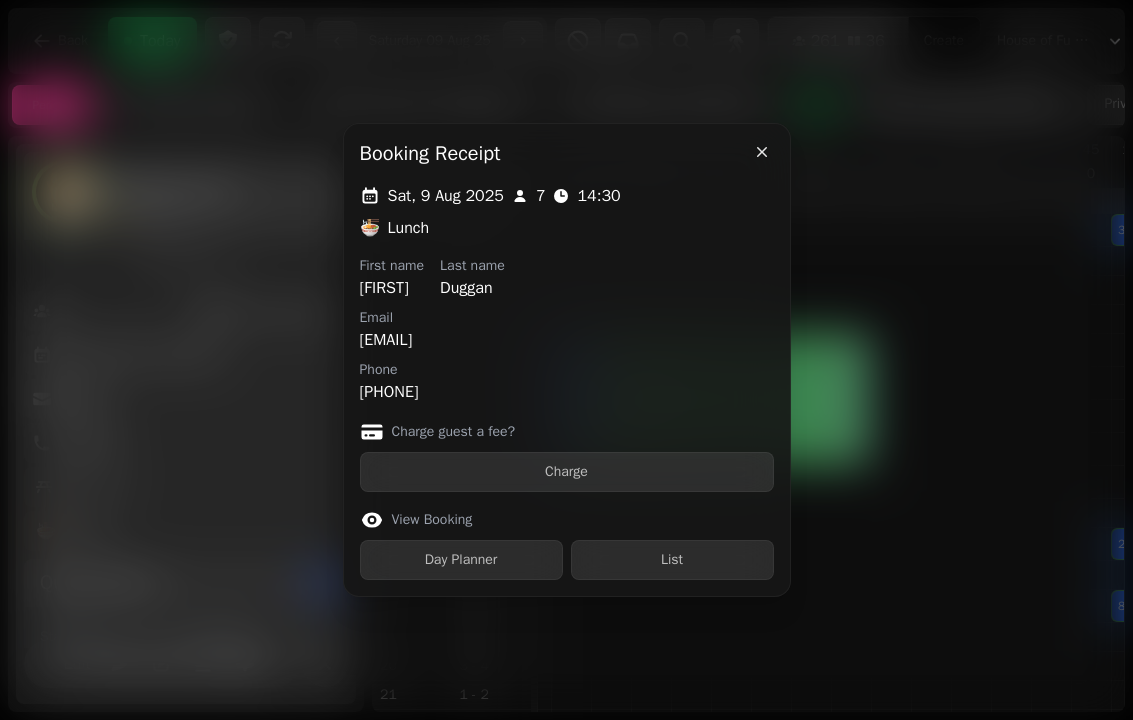 click on "Booking receipt" at bounding box center [567, 154] 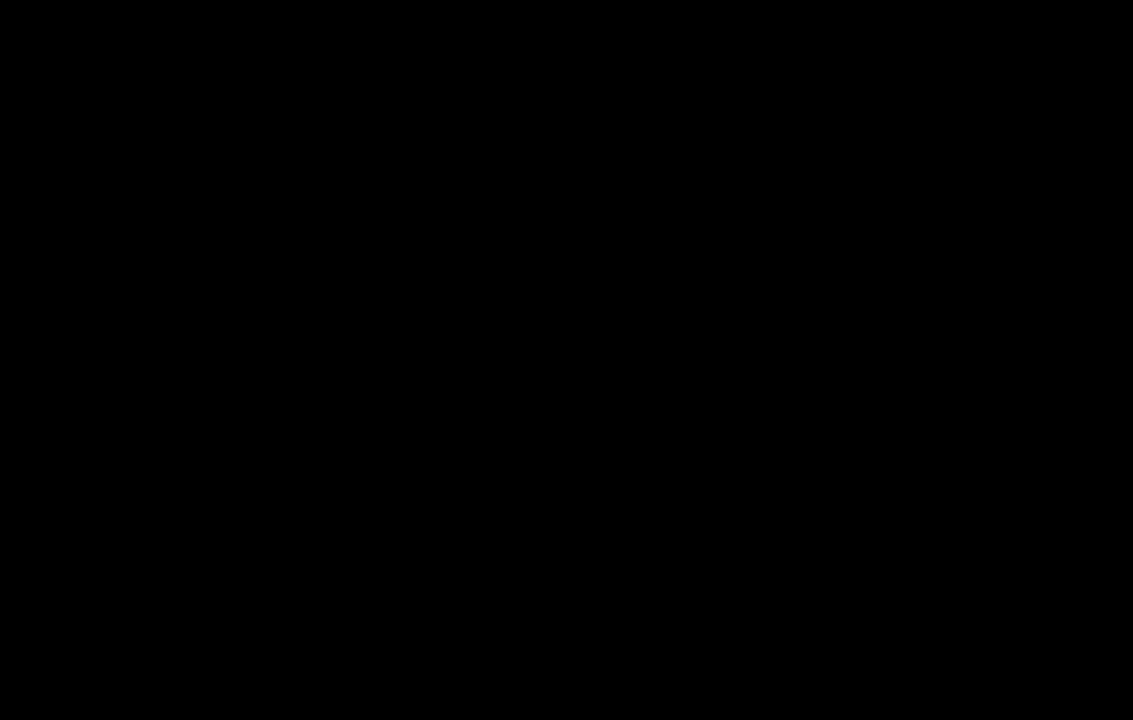 scroll, scrollTop: 0, scrollLeft: 0, axis: both 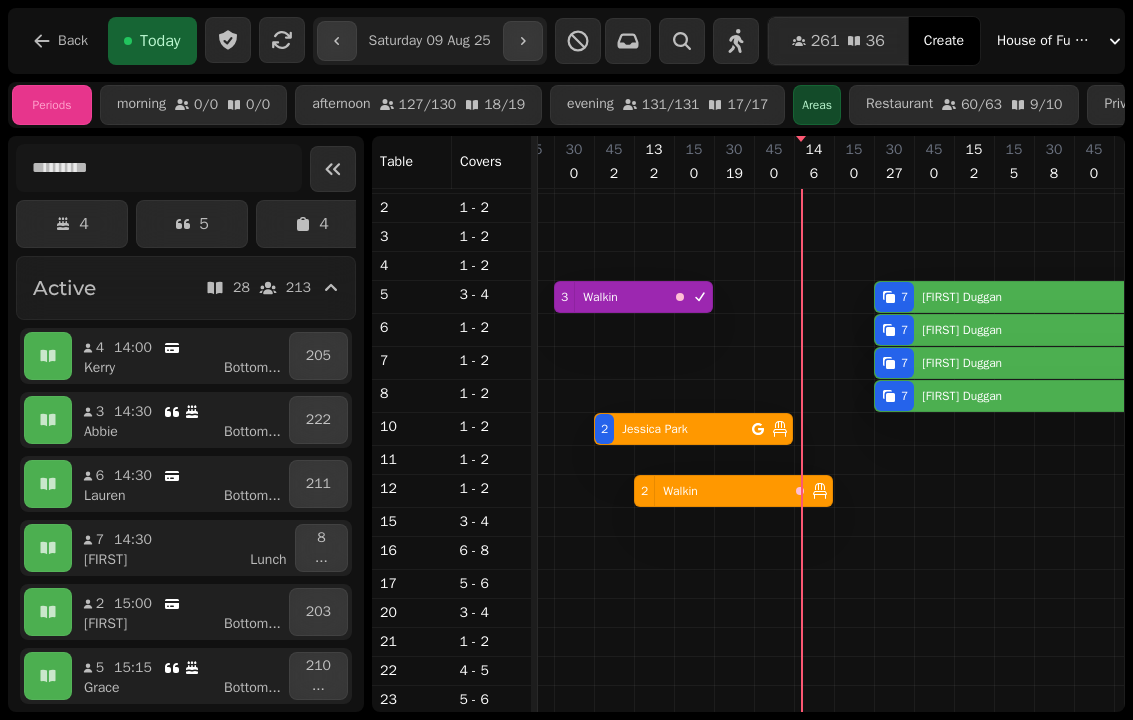 click on "Jessica   Park" at bounding box center (654, 429) 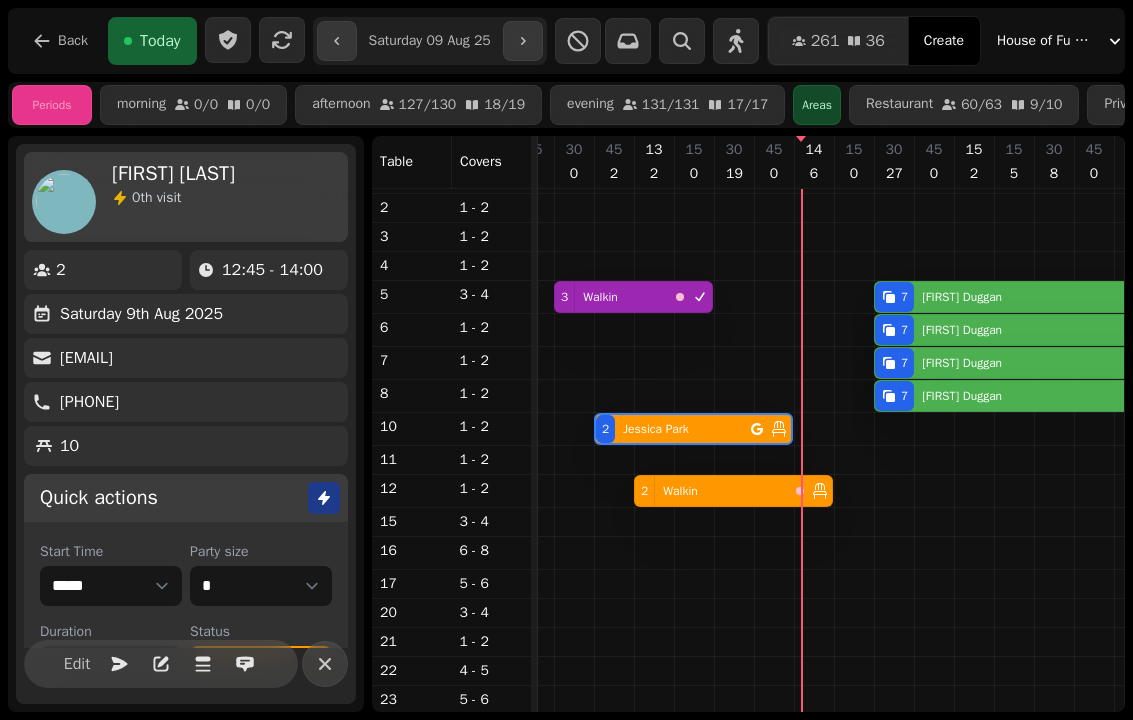 scroll, scrollTop: 0, scrollLeft: 2027, axis: horizontal 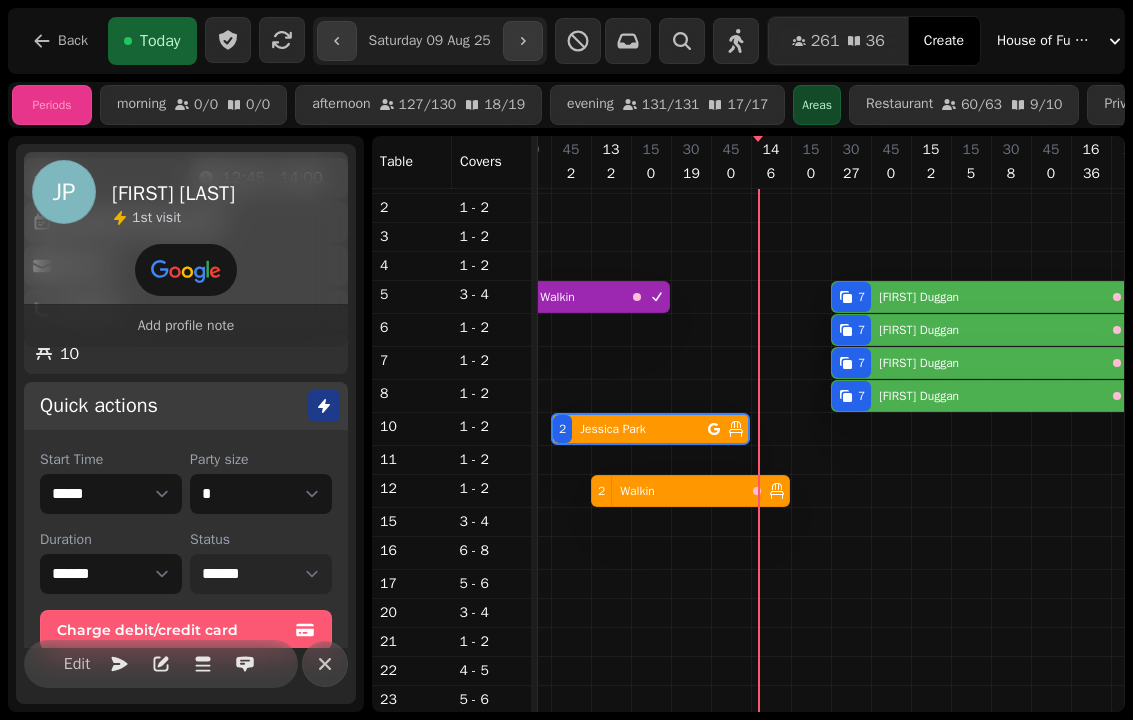 click on "**********" at bounding box center [261, 574] 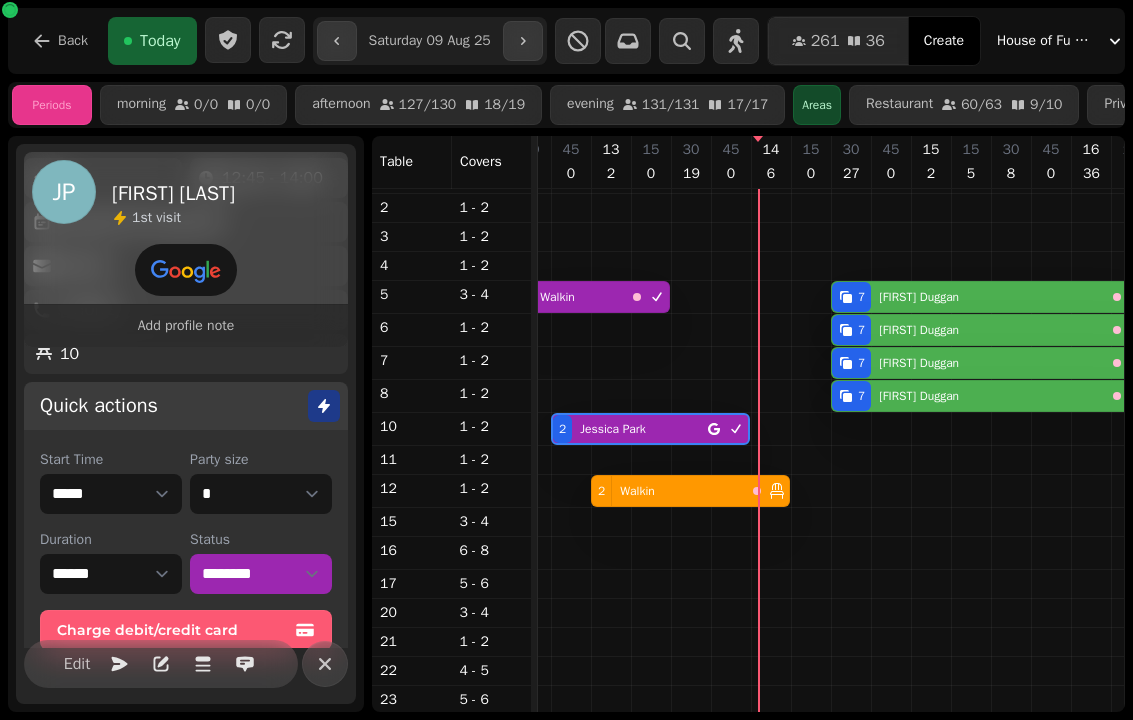 click on "2 Walkin" at bounding box center [668, 491] 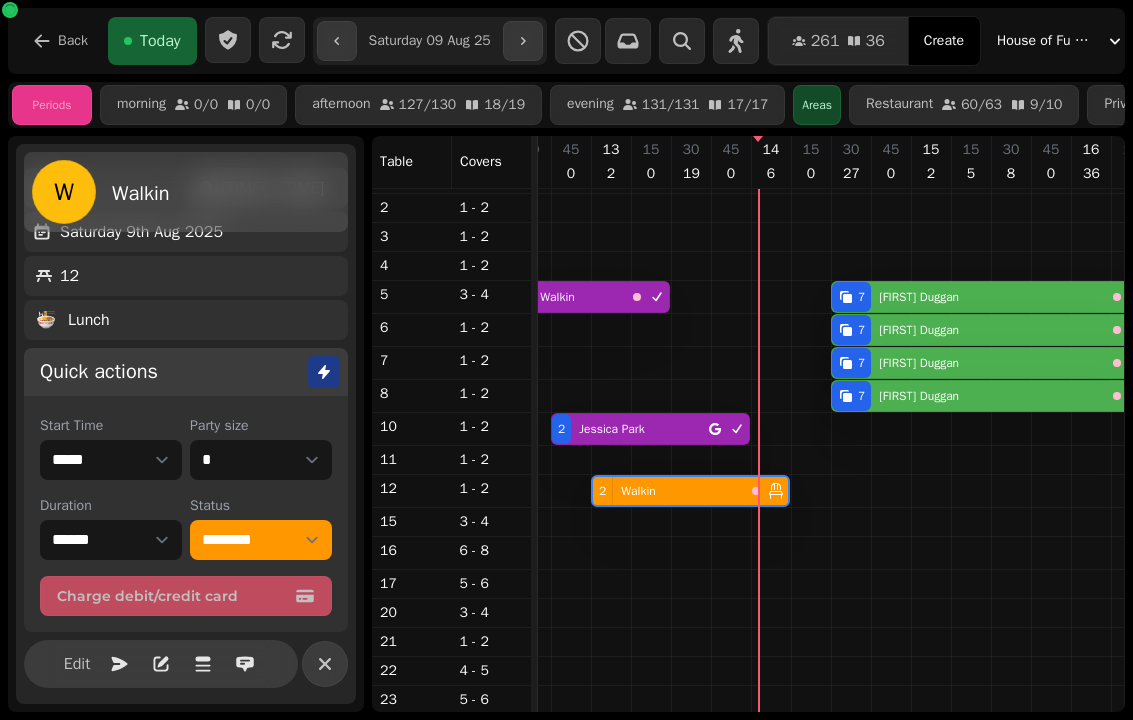 scroll, scrollTop: 84, scrollLeft: 0, axis: vertical 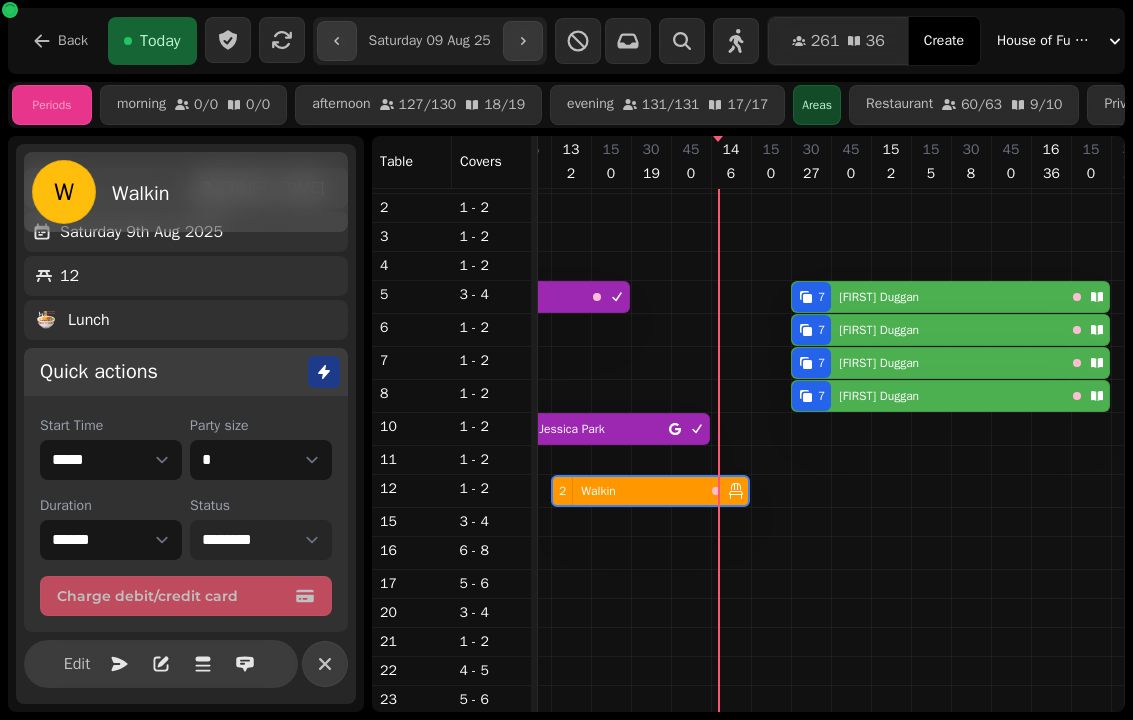 click on "**********" at bounding box center [261, 540] 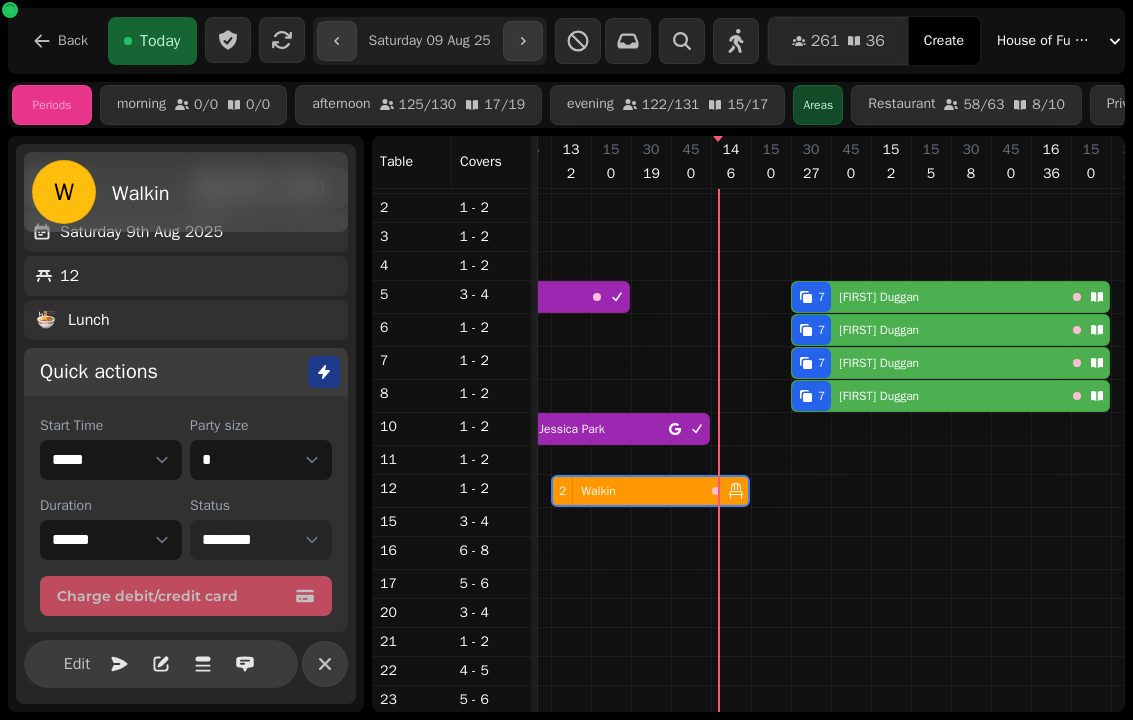 select on "********" 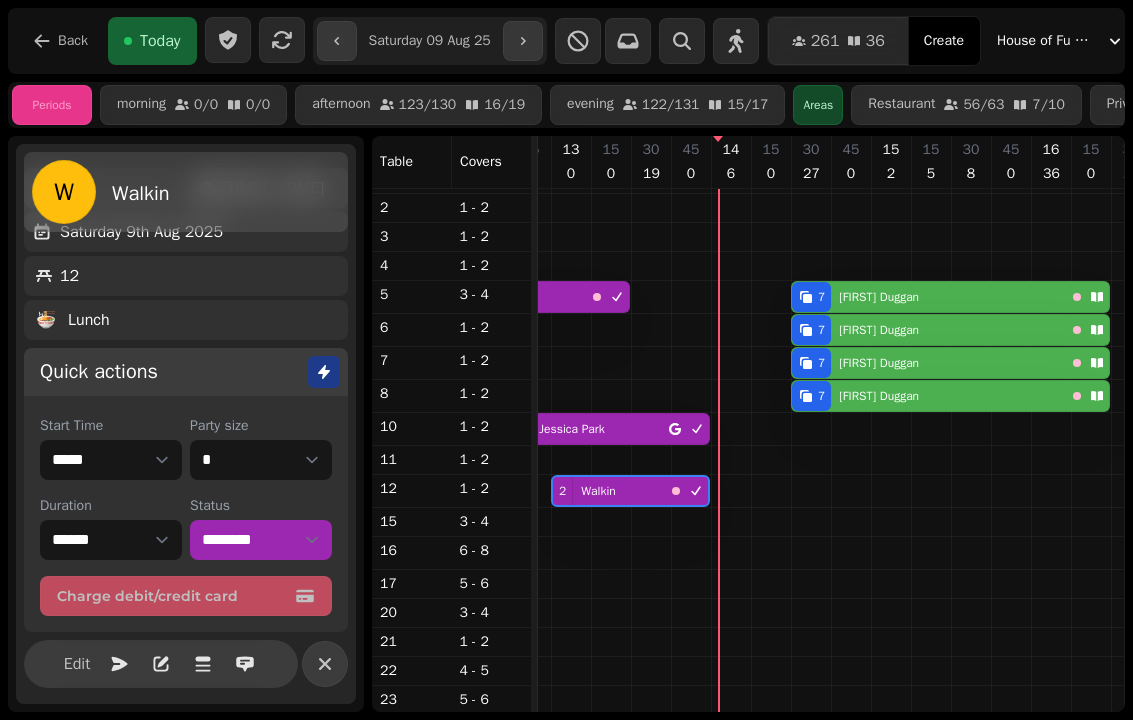 click at bounding box center (731, 1024) 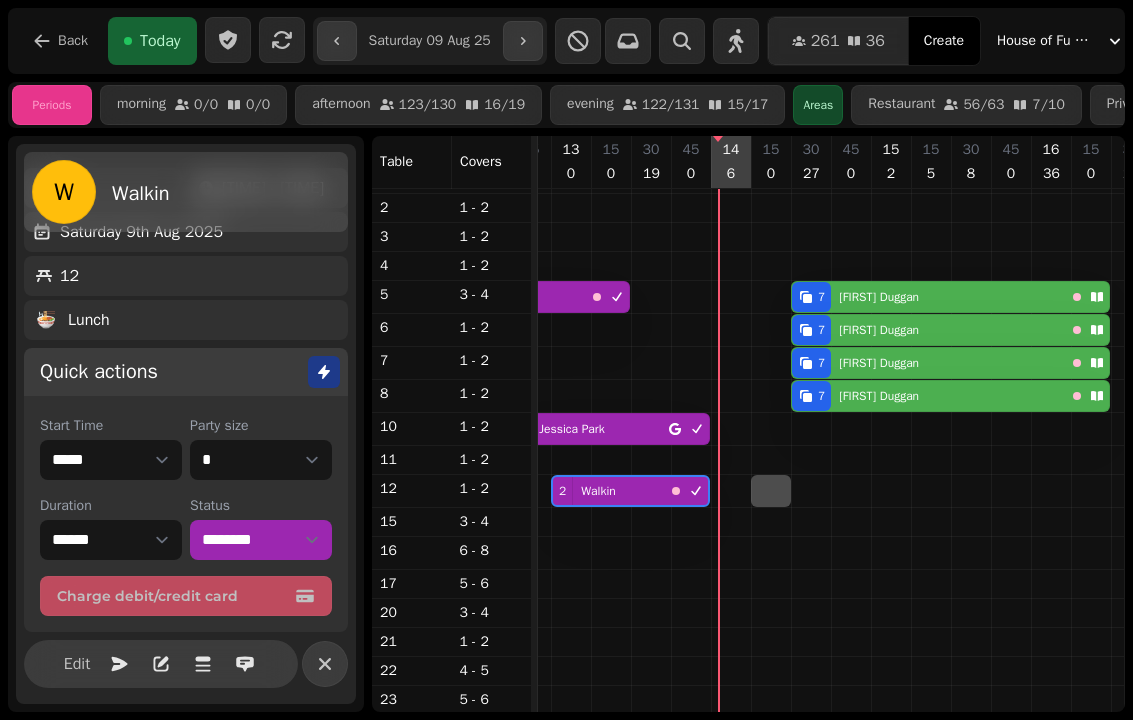 select on "*" 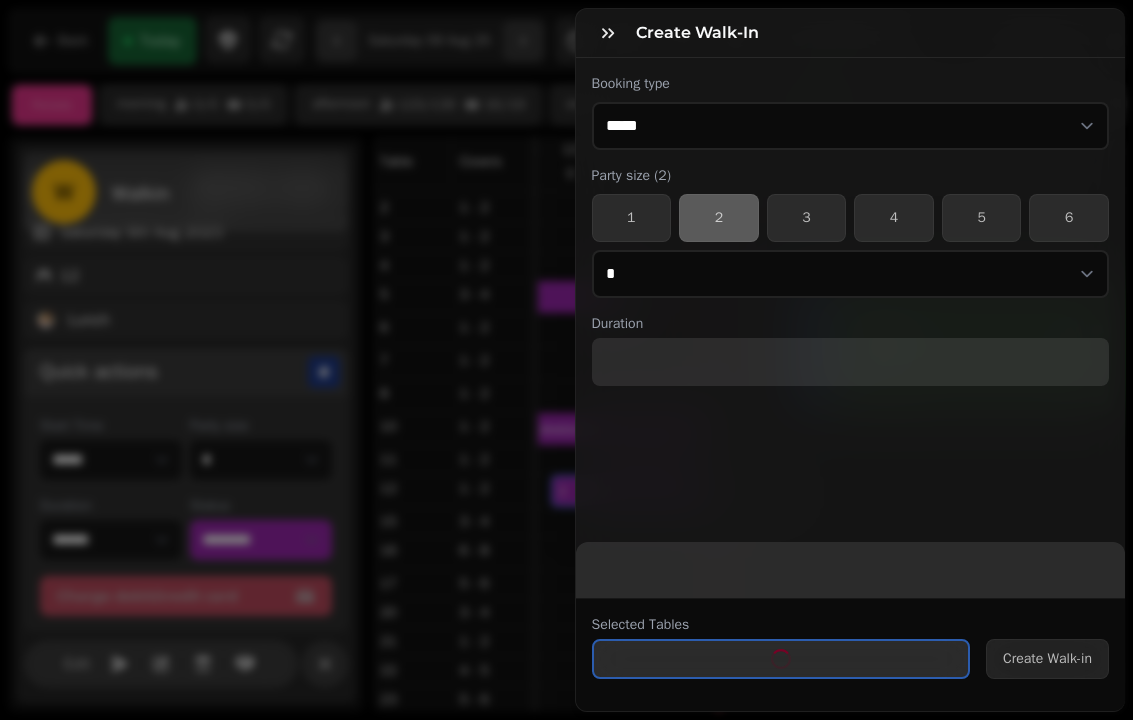 select on "****" 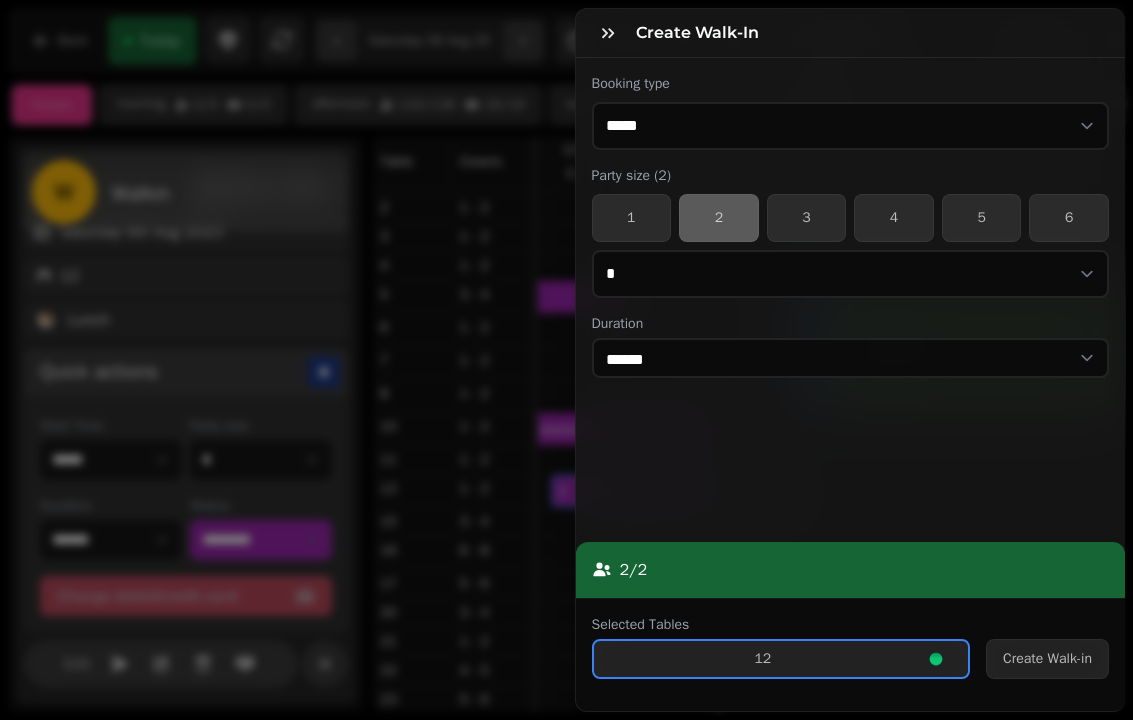 click on "Create Walk-in" at bounding box center (1047, 659) 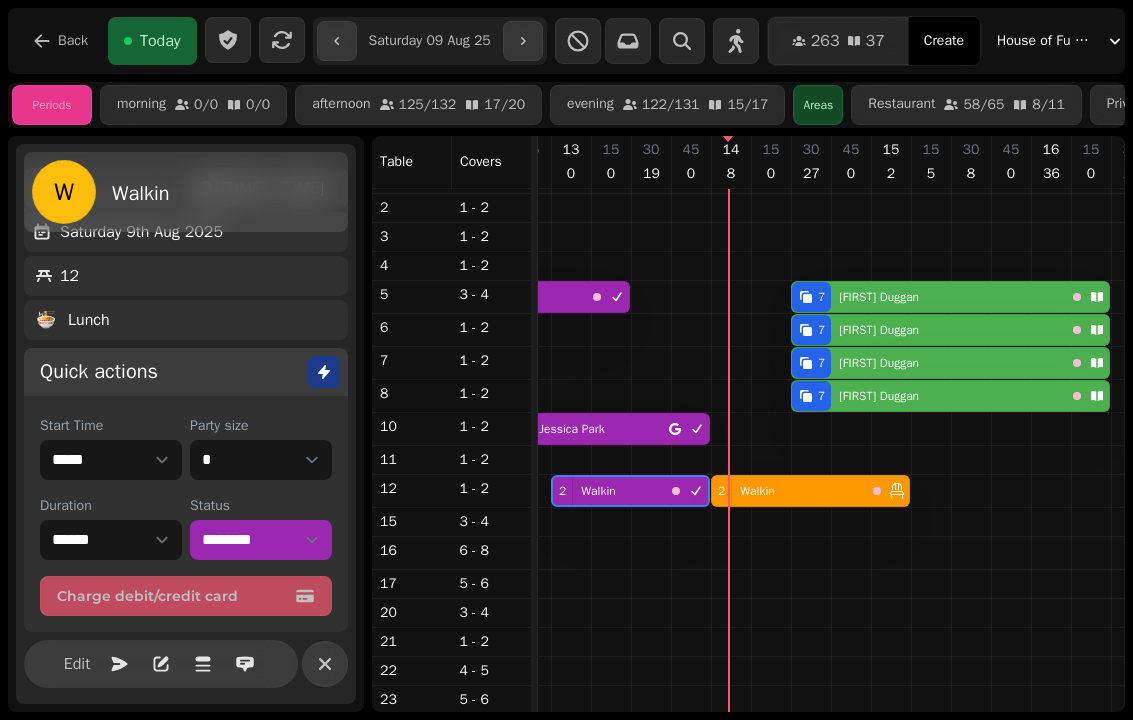 click on "[FIRST]   [LAST]" at bounding box center (879, 297) 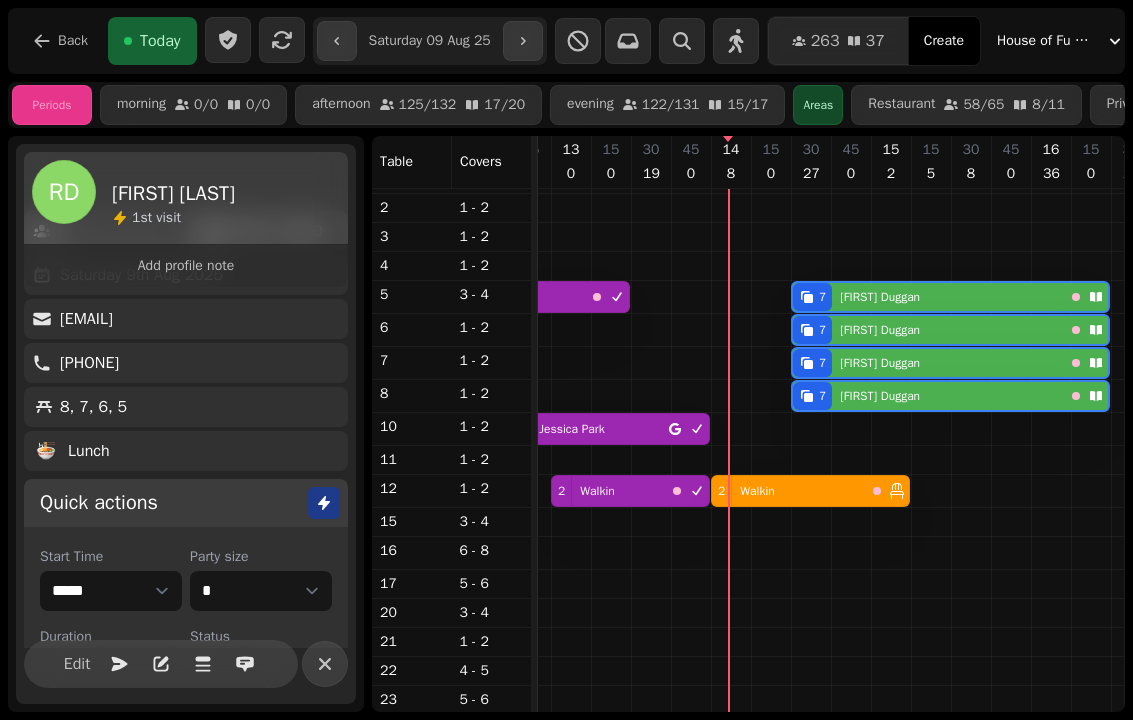 scroll, scrollTop: 0, scrollLeft: 2307, axis: horizontal 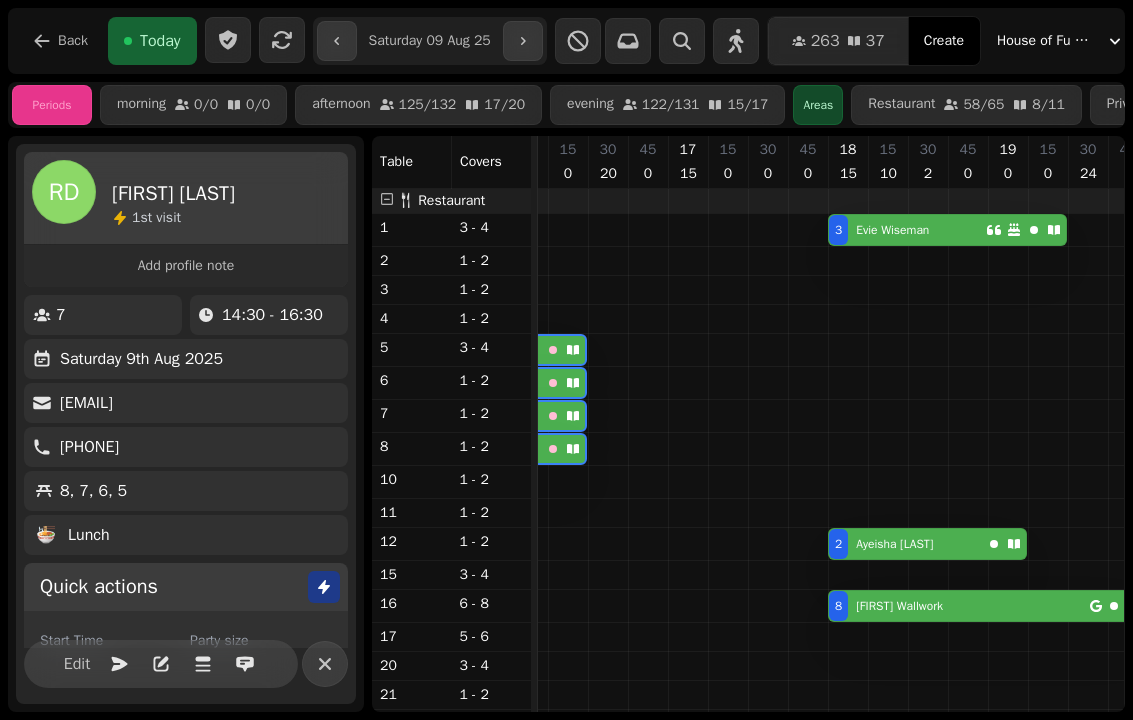 click on "Evie   Wiseman" at bounding box center [892, 230] 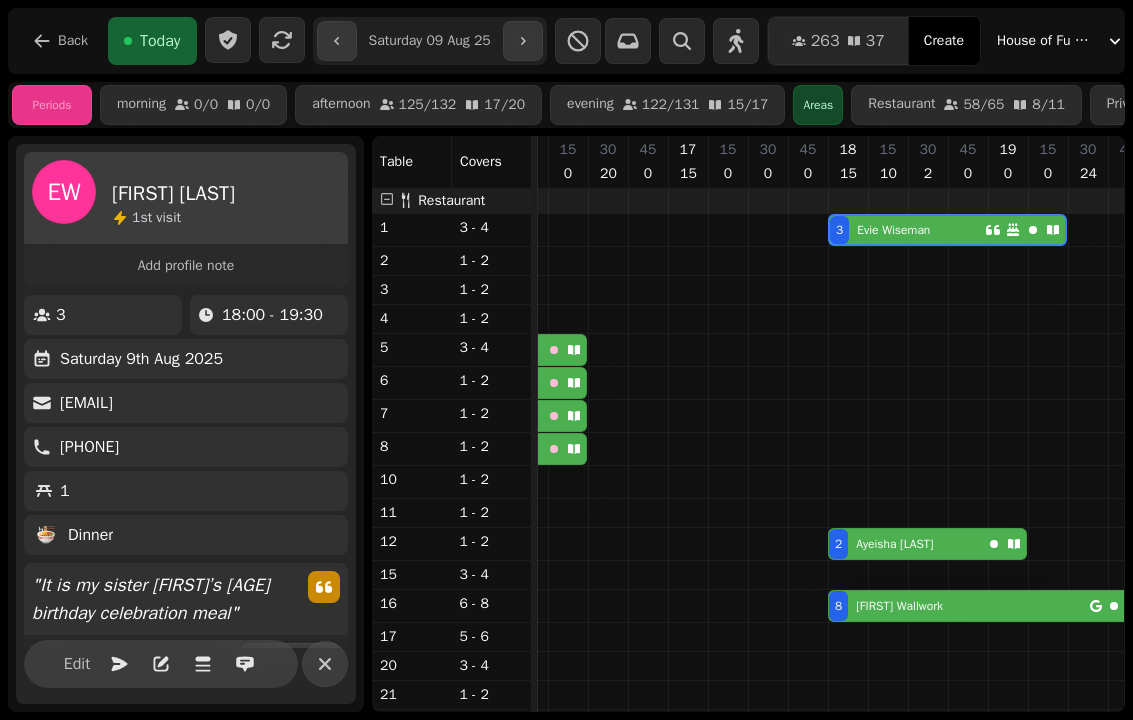 scroll, scrollTop: 0, scrollLeft: 2867, axis: horizontal 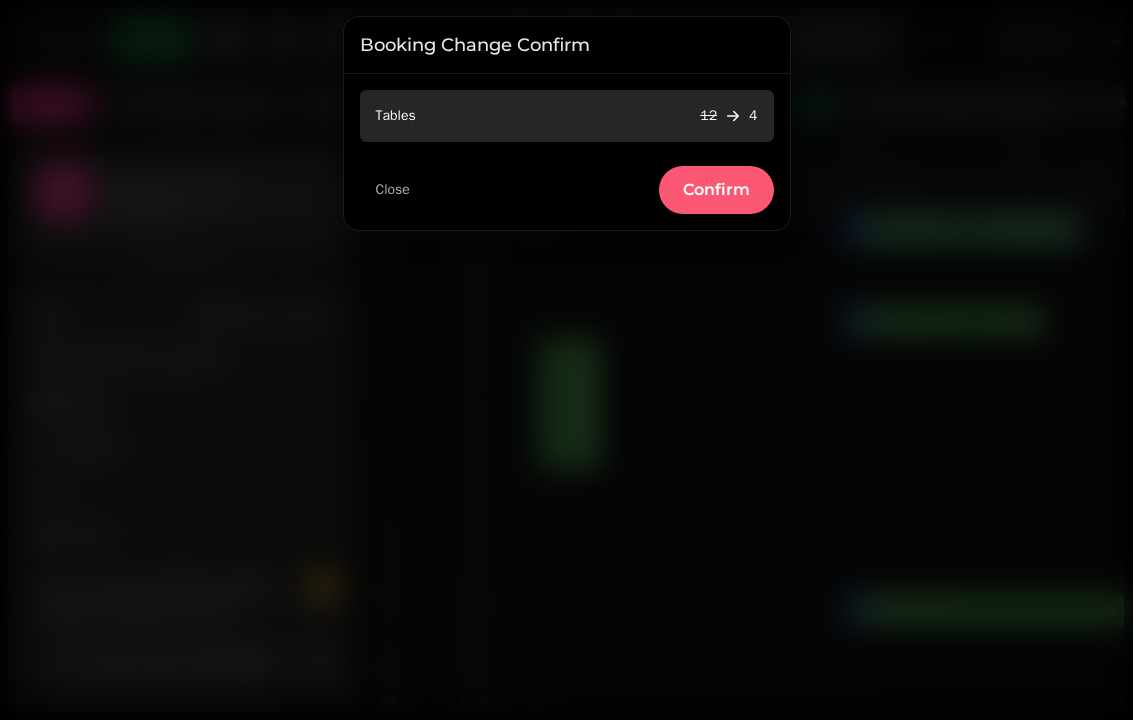 click on "Confirm" at bounding box center (716, 190) 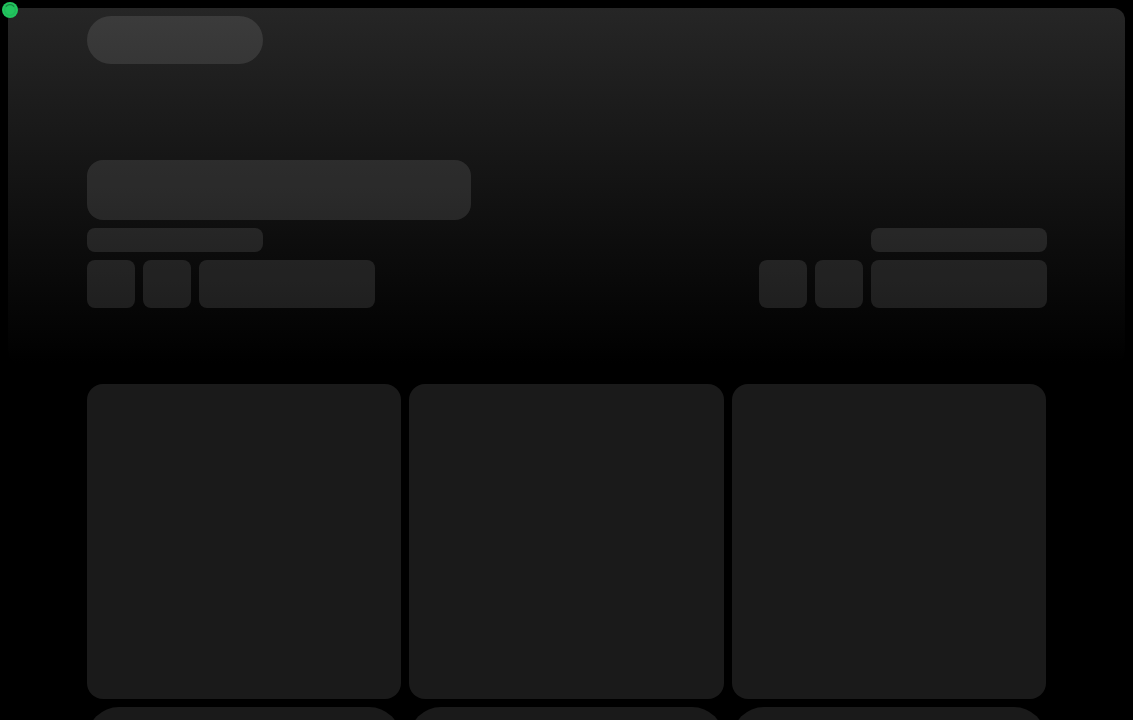 scroll, scrollTop: 0, scrollLeft: 0, axis: both 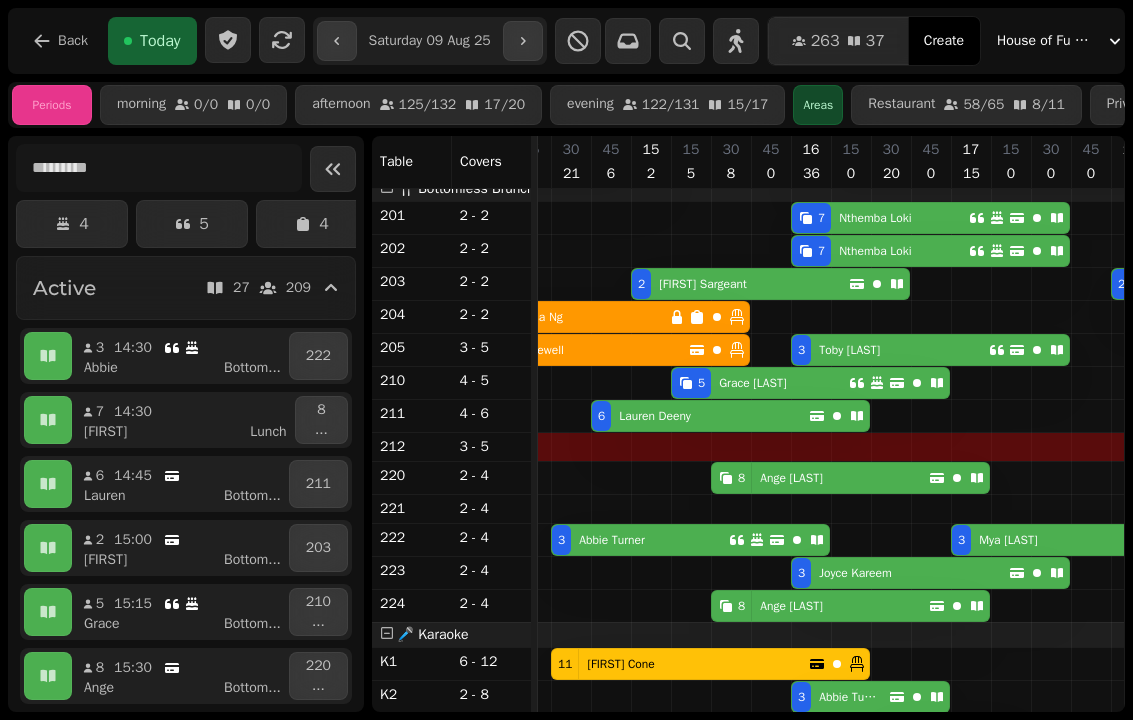 click at bounding box center (48, 356) 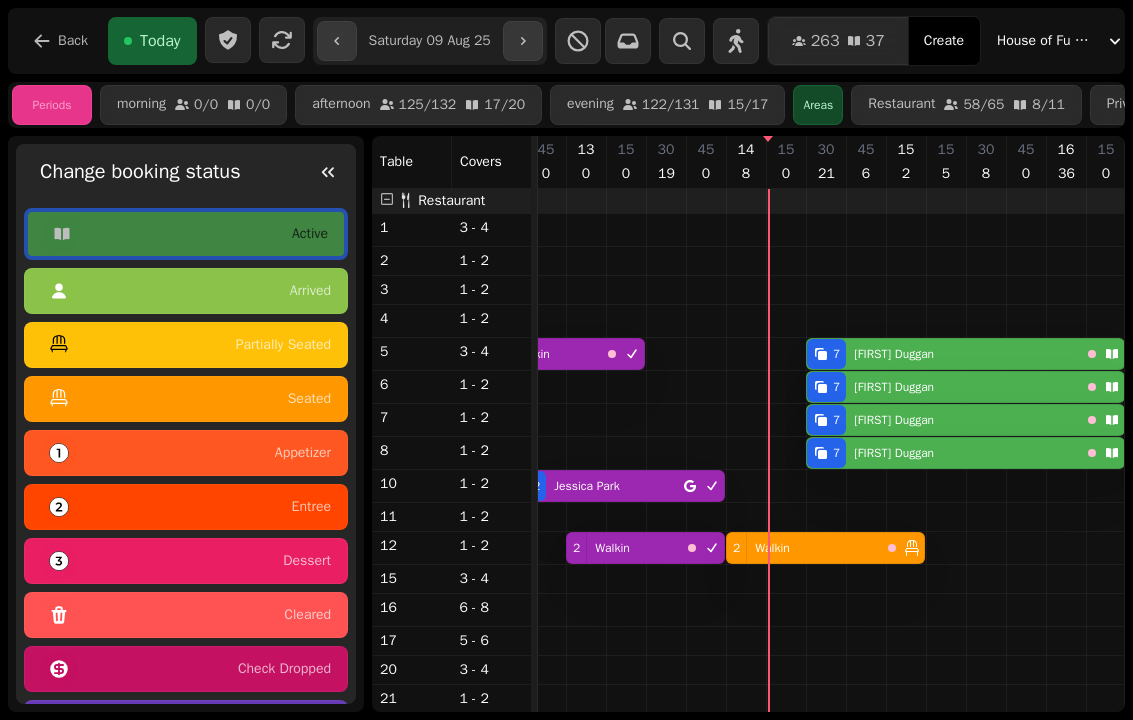 click at bounding box center (328, 172) 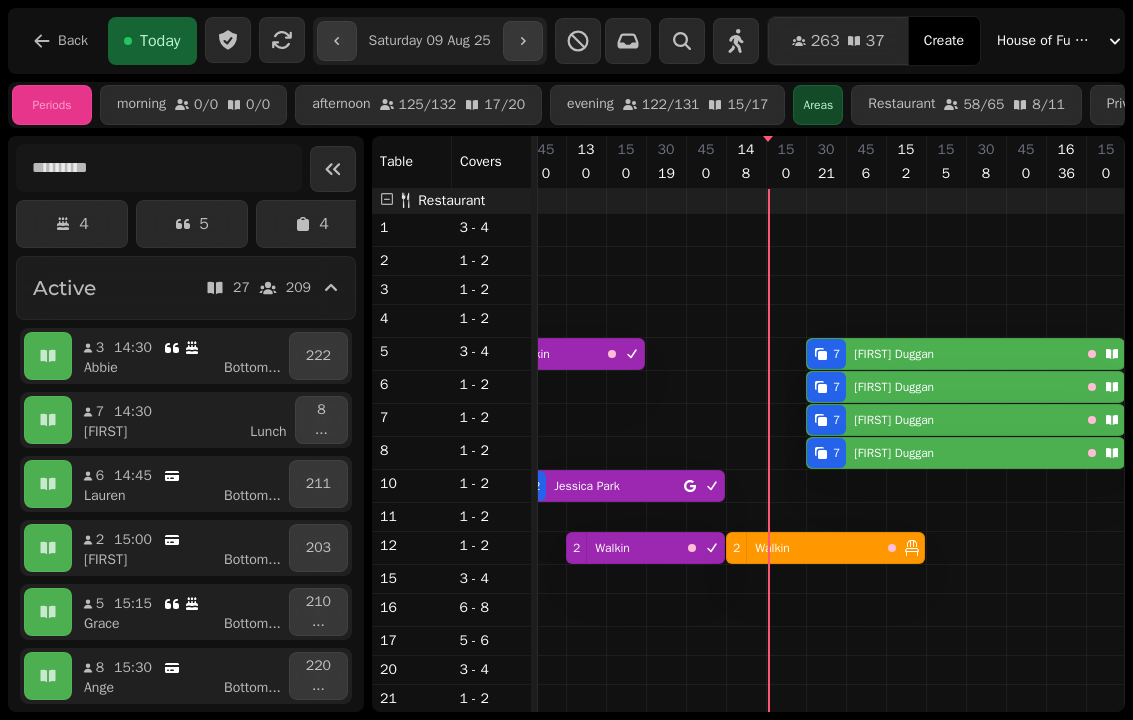 click on "[NUMBER] [TIME]" at bounding box center (142, 348) 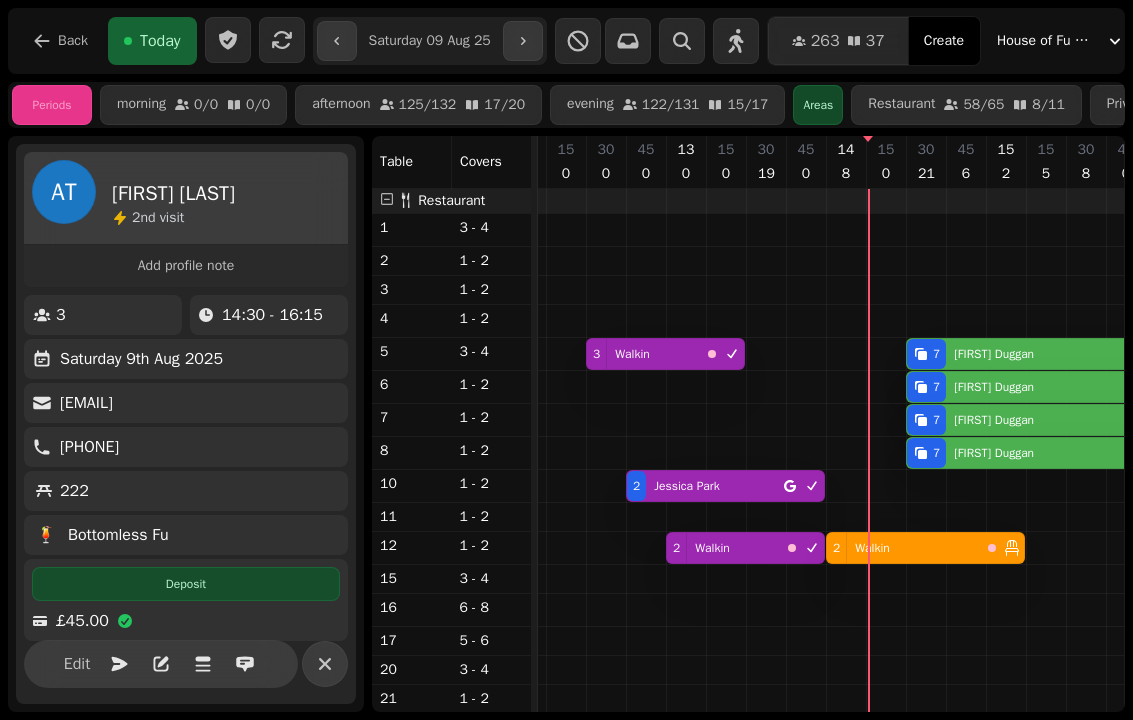 click 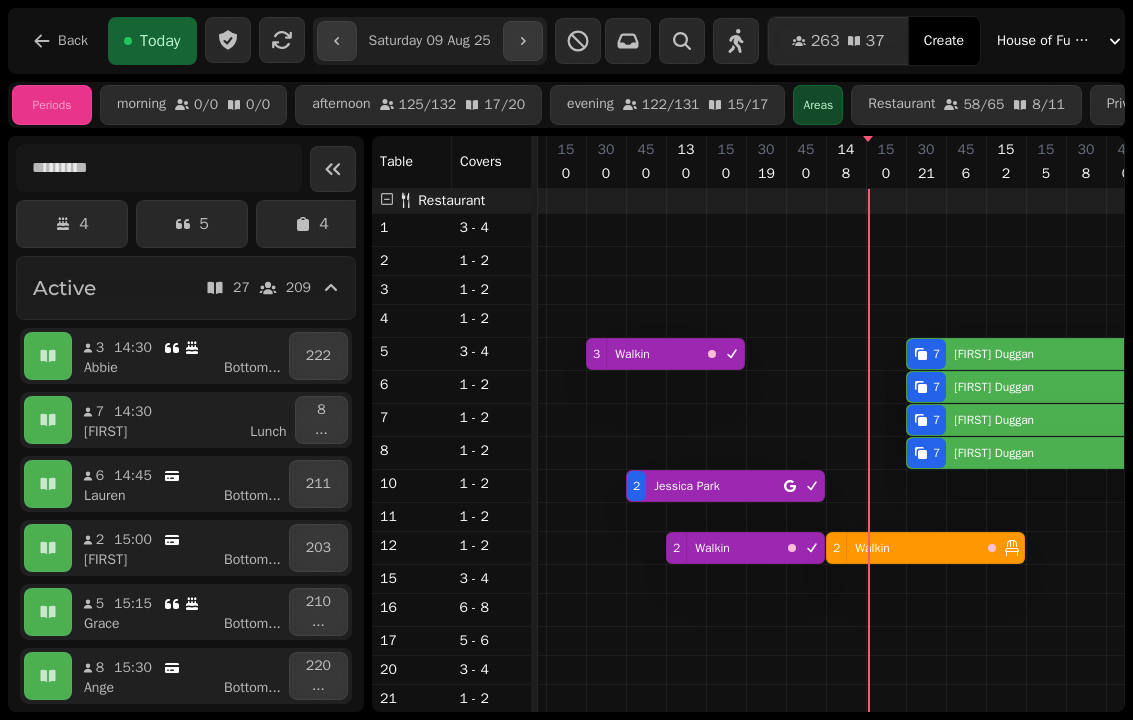 click 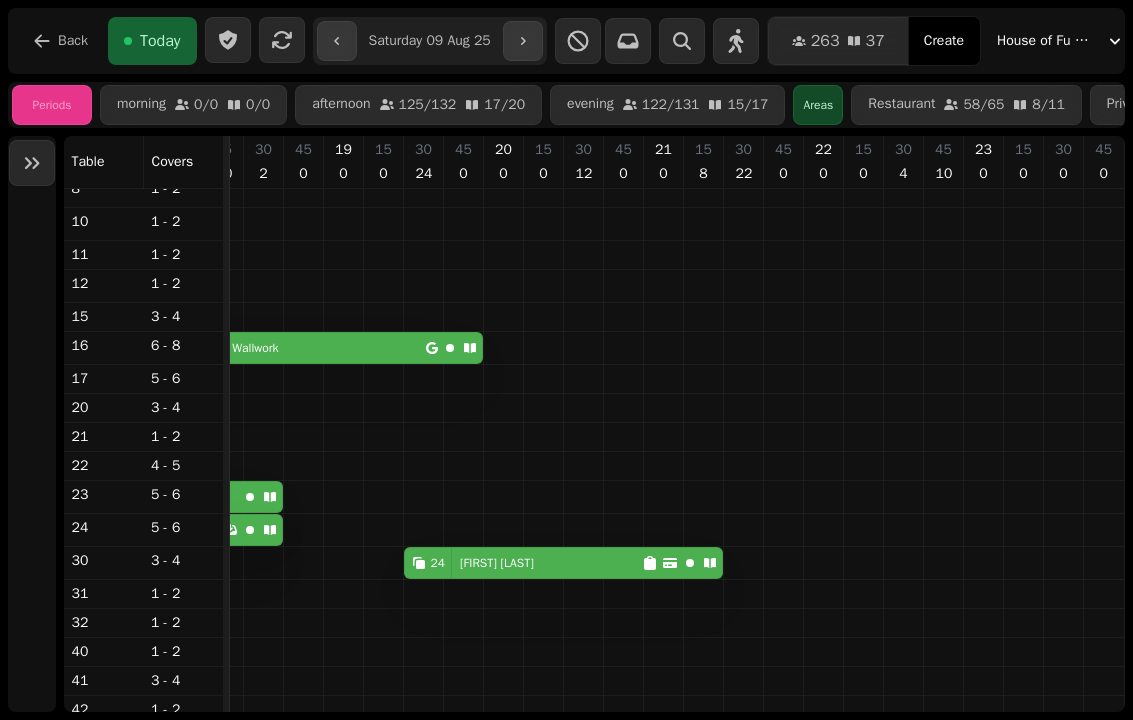 click on "[FIRST]   [LAST]" at bounding box center [497, 563] 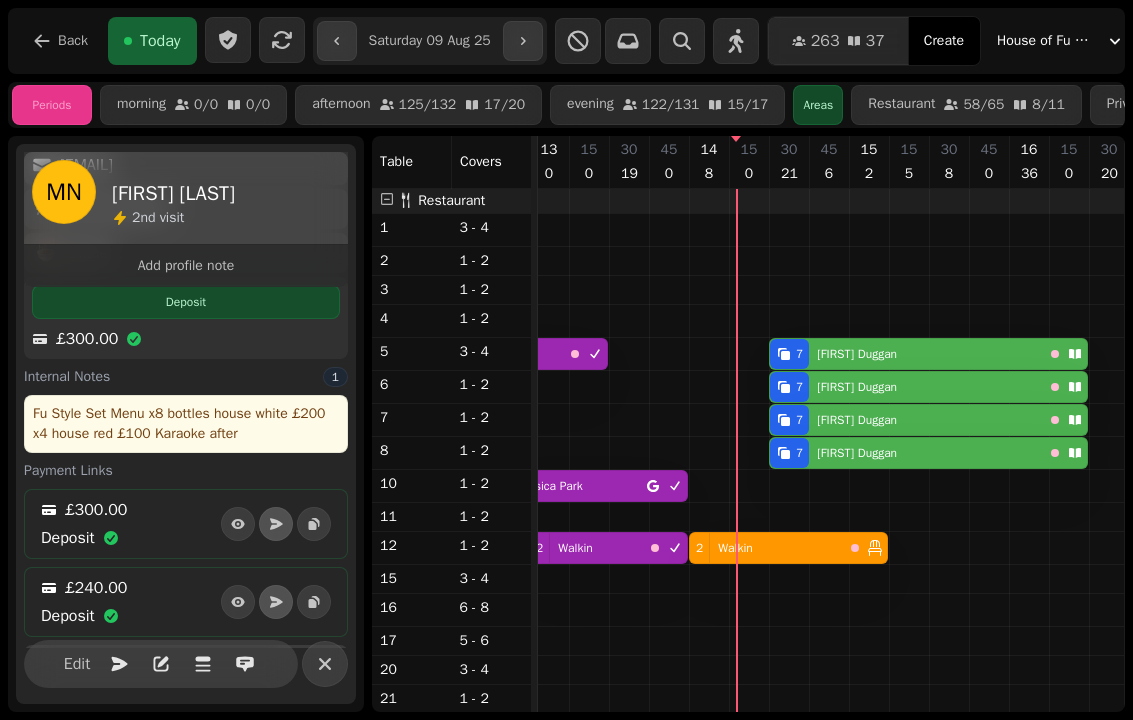 click on "[FIRST]   [LAST]" at bounding box center (857, 354) 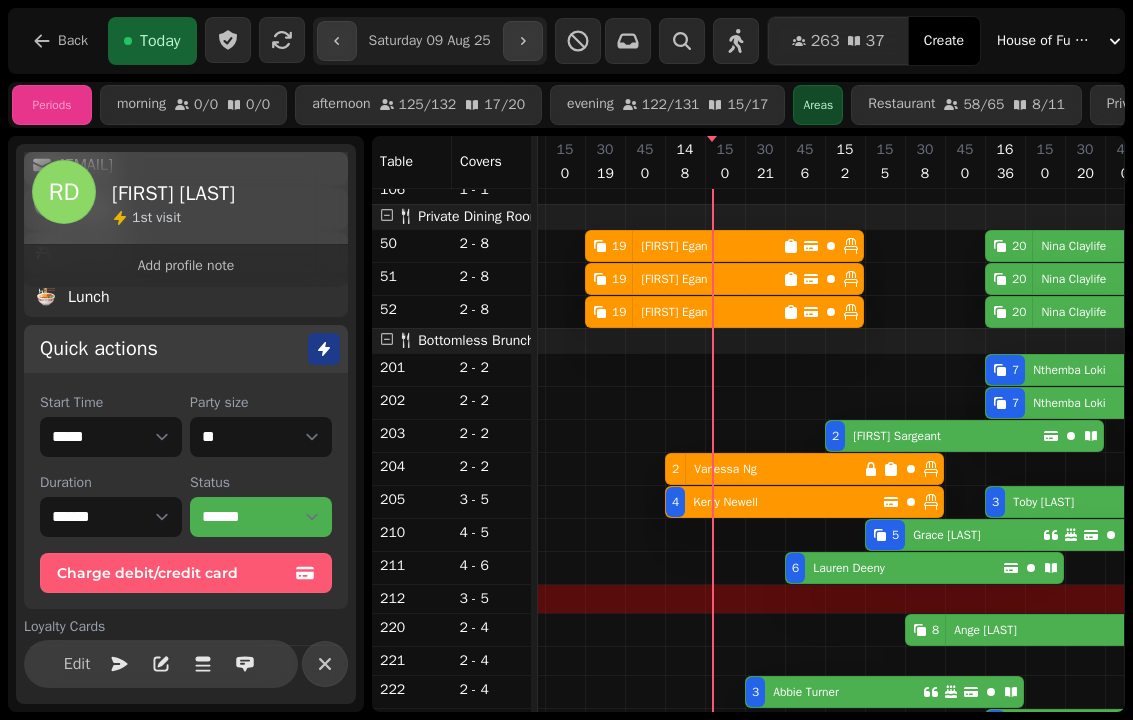click on "[FIRST]   [LAST]" at bounding box center [849, 568] 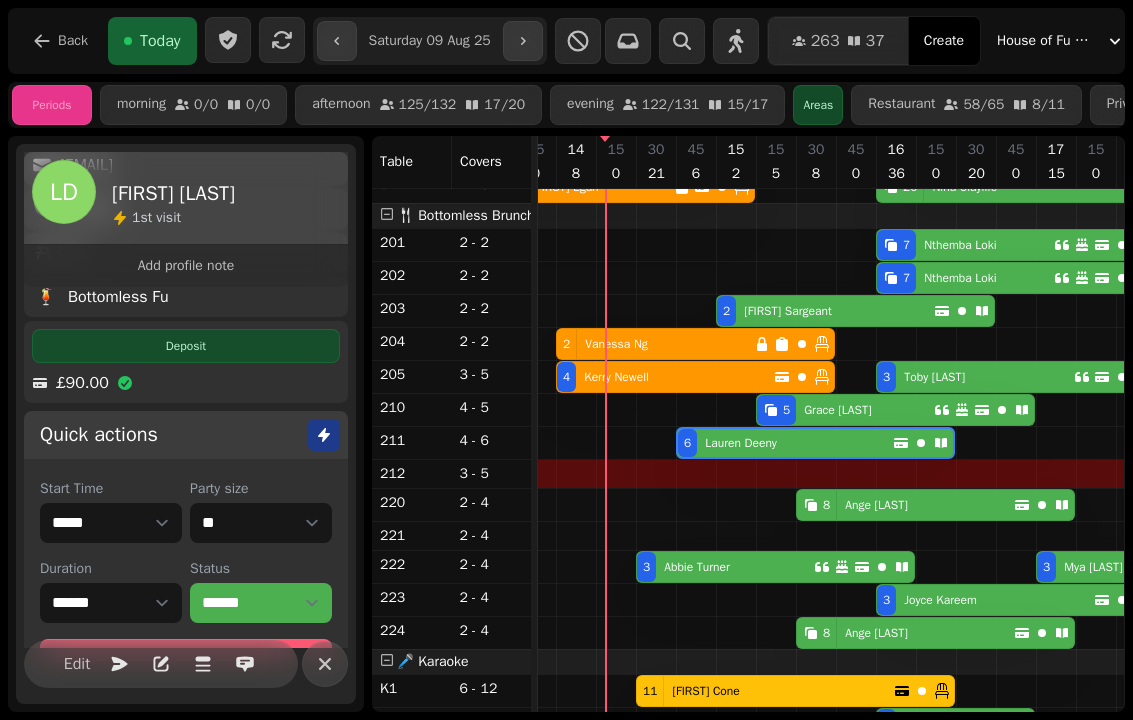 click on "3 Abbie   Turner" at bounding box center (725, 567) 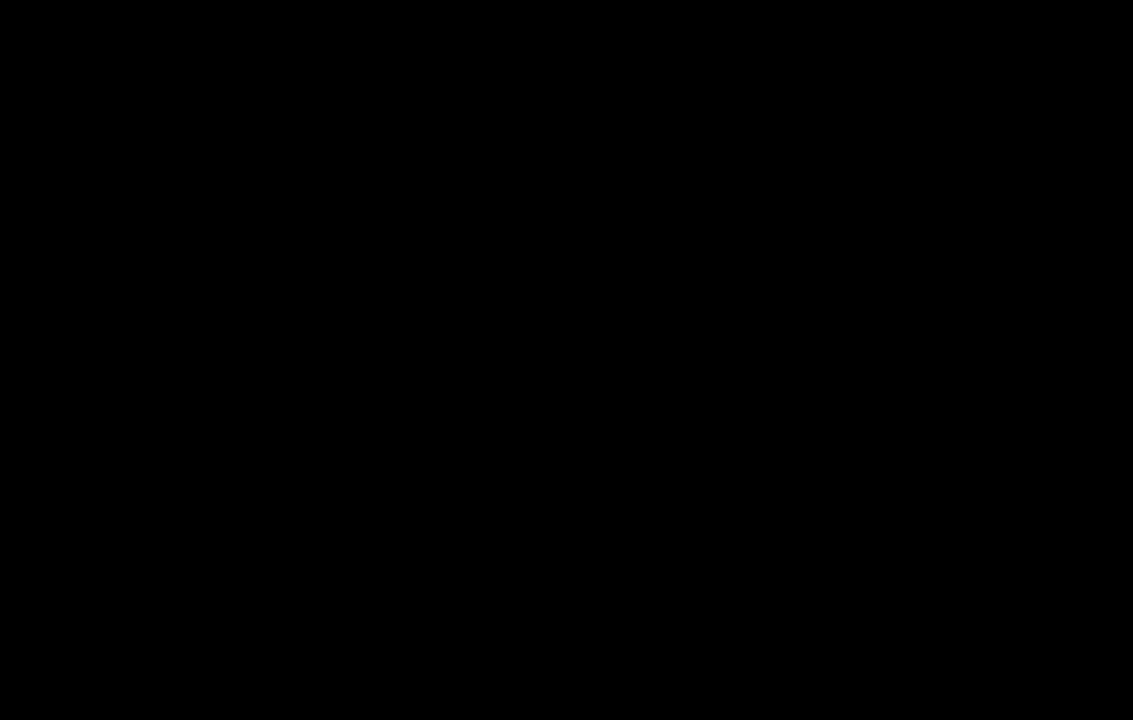 scroll, scrollTop: 0, scrollLeft: 0, axis: both 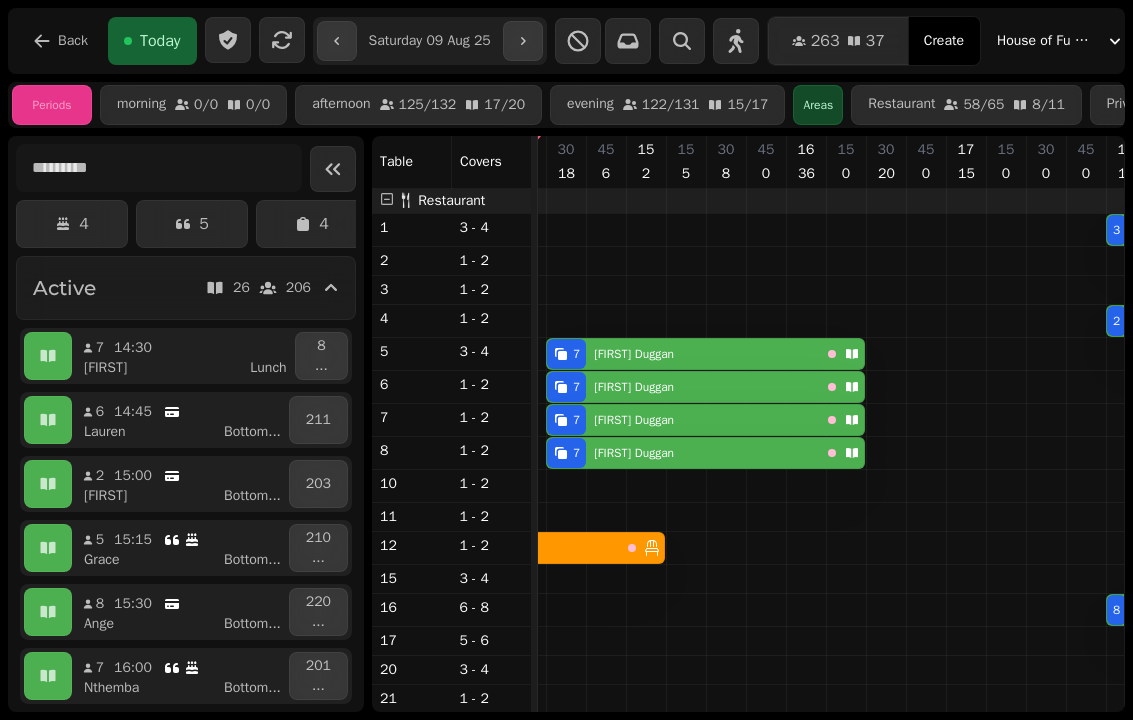 click on "[FIRST]   [LAST]" at bounding box center [630, 354] 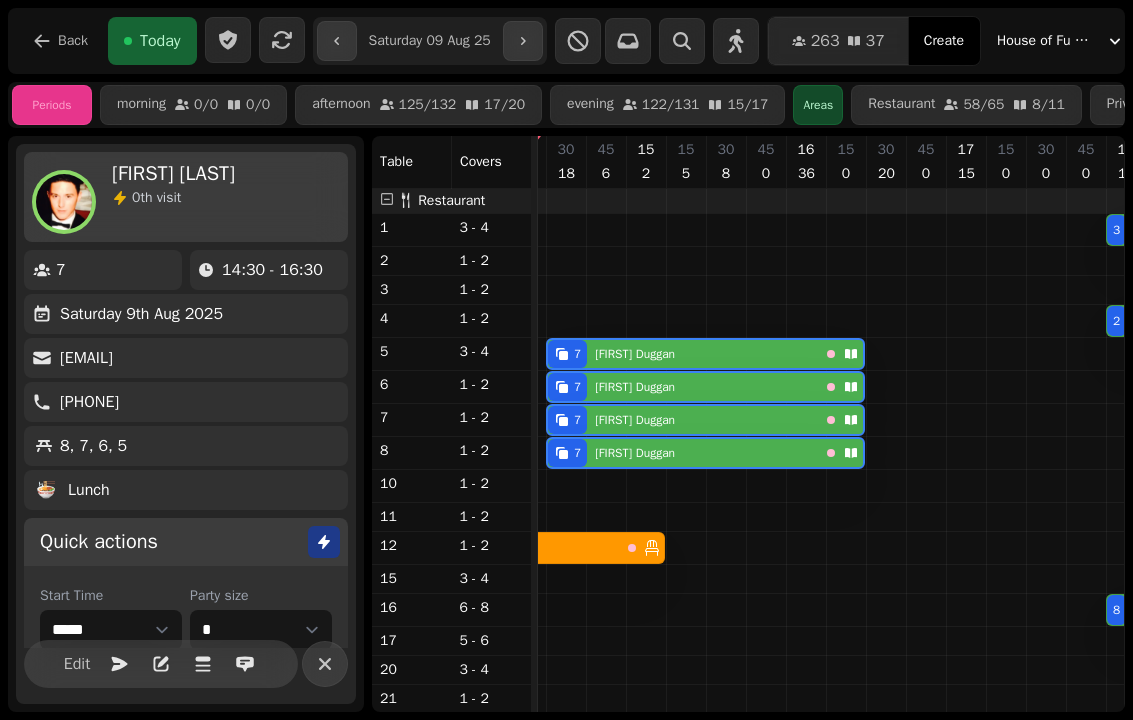 scroll, scrollTop: 0, scrollLeft: 2307, axis: horizontal 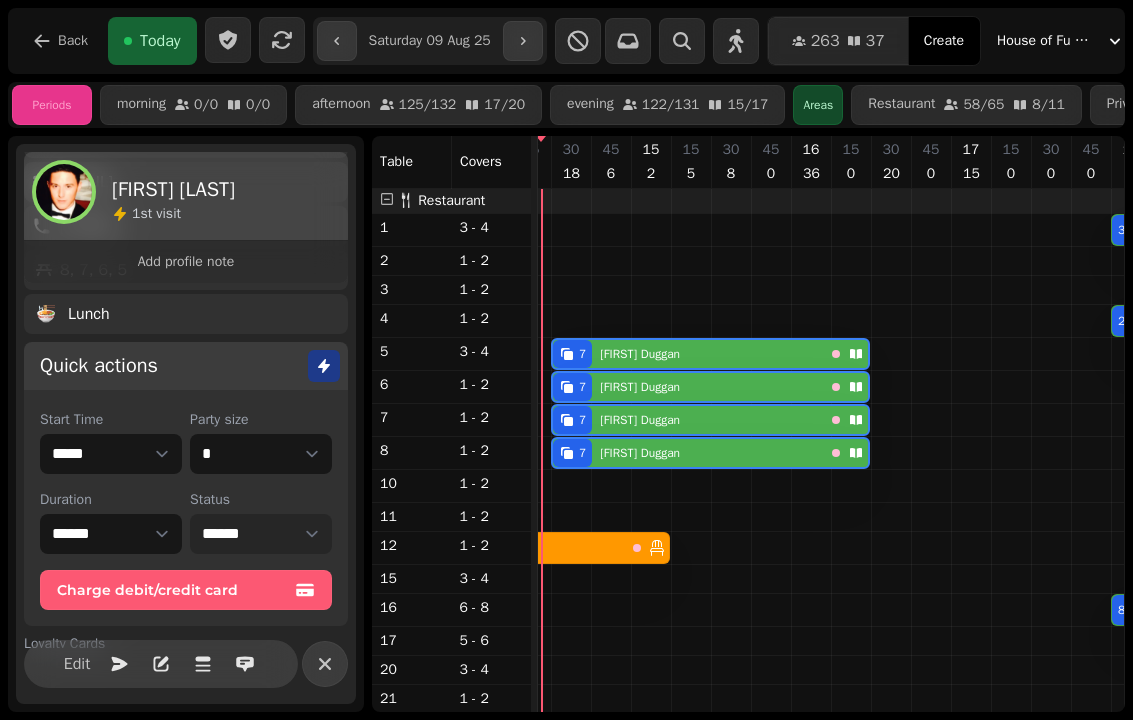 click on "**********" at bounding box center (261, 534) 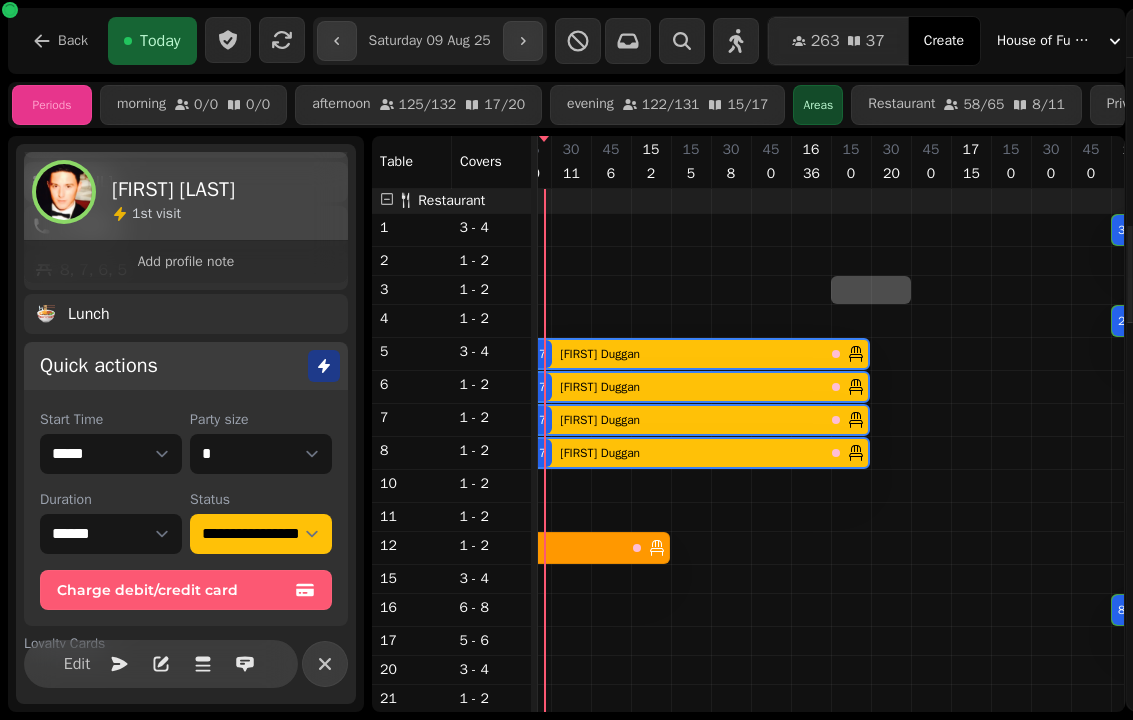 scroll, scrollTop: 1200, scrollLeft: 2092, axis: both 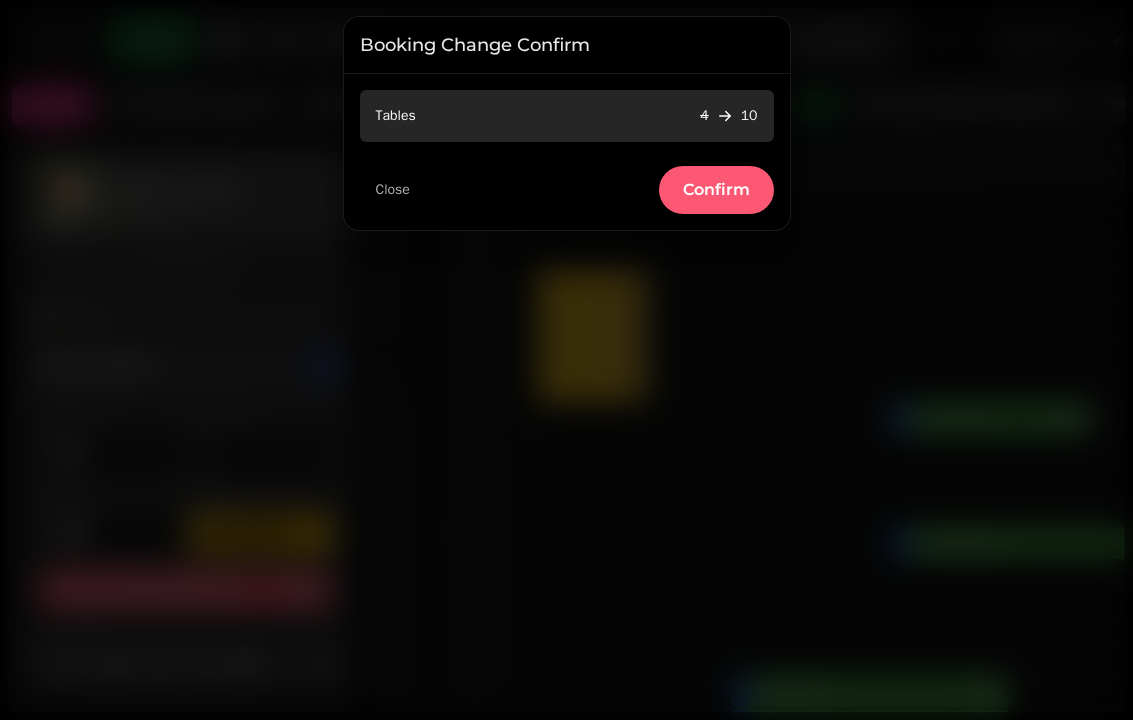 click on "Confirm" at bounding box center [716, 190] 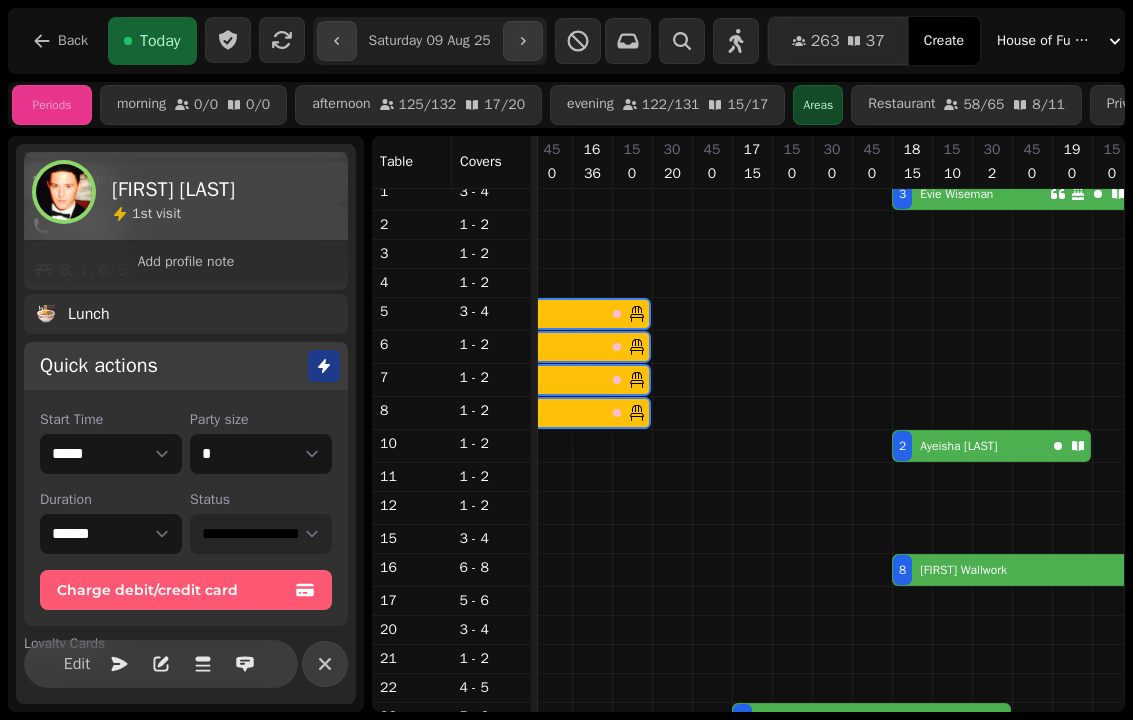 scroll, scrollTop: 0, scrollLeft: 2478, axis: horizontal 